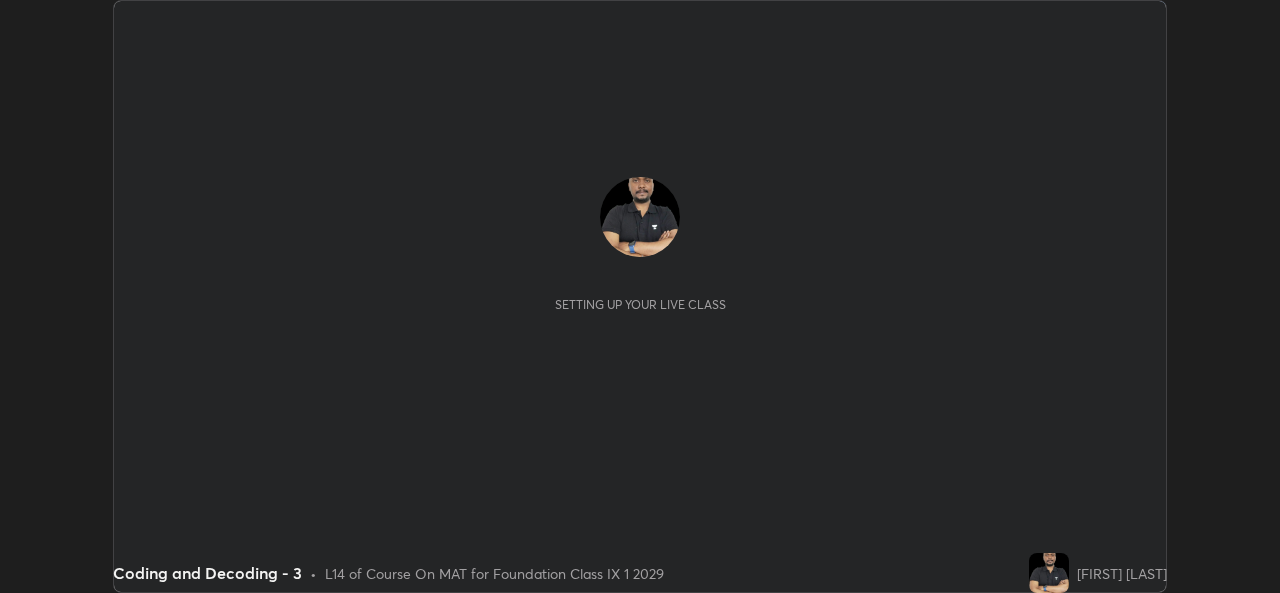 scroll, scrollTop: 0, scrollLeft: 0, axis: both 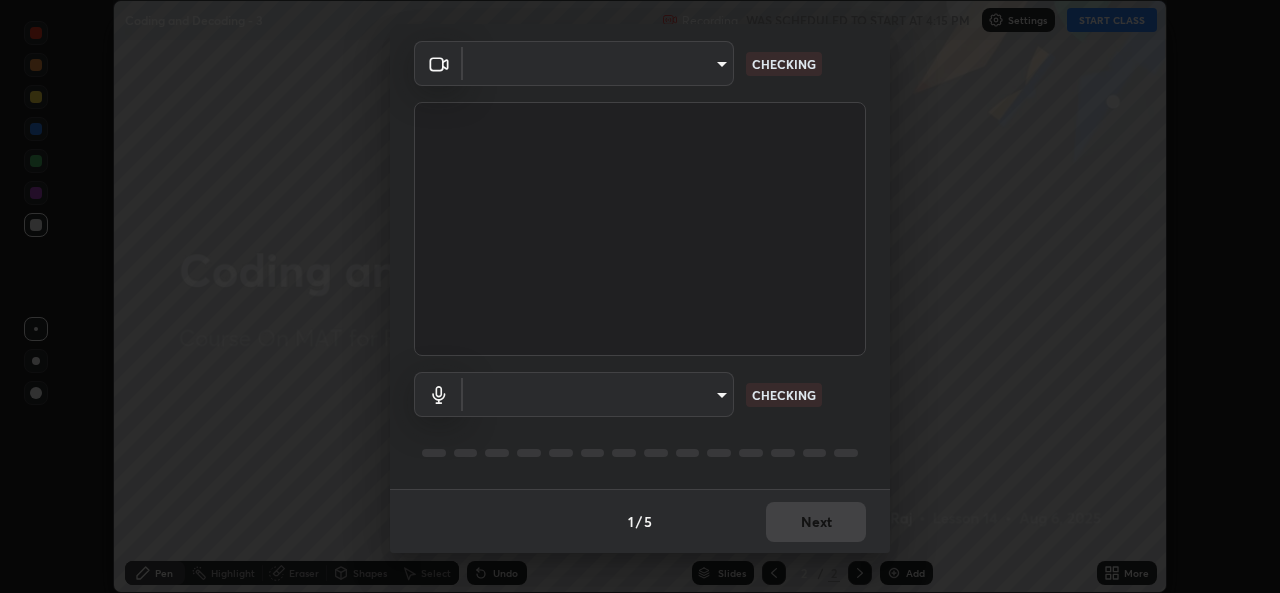 type on "a1b2d07a0d359bdce2feaa2af0cf5b47e3723935fd81a365c9f67d478f2ffc43" 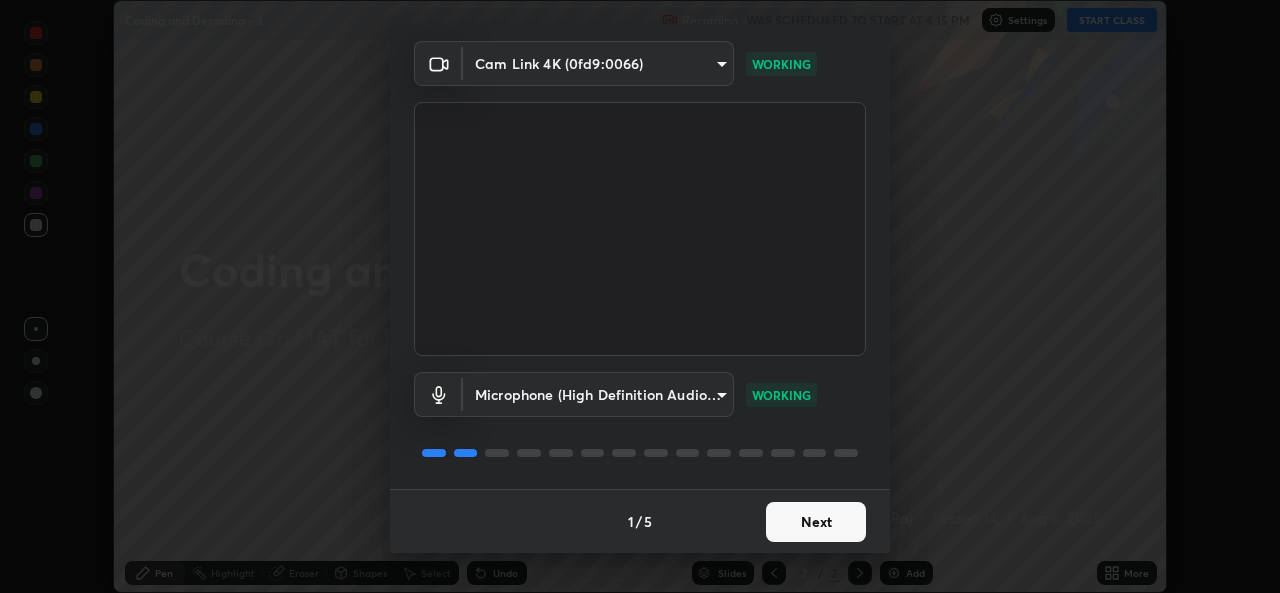 click on "Next" at bounding box center [816, 522] 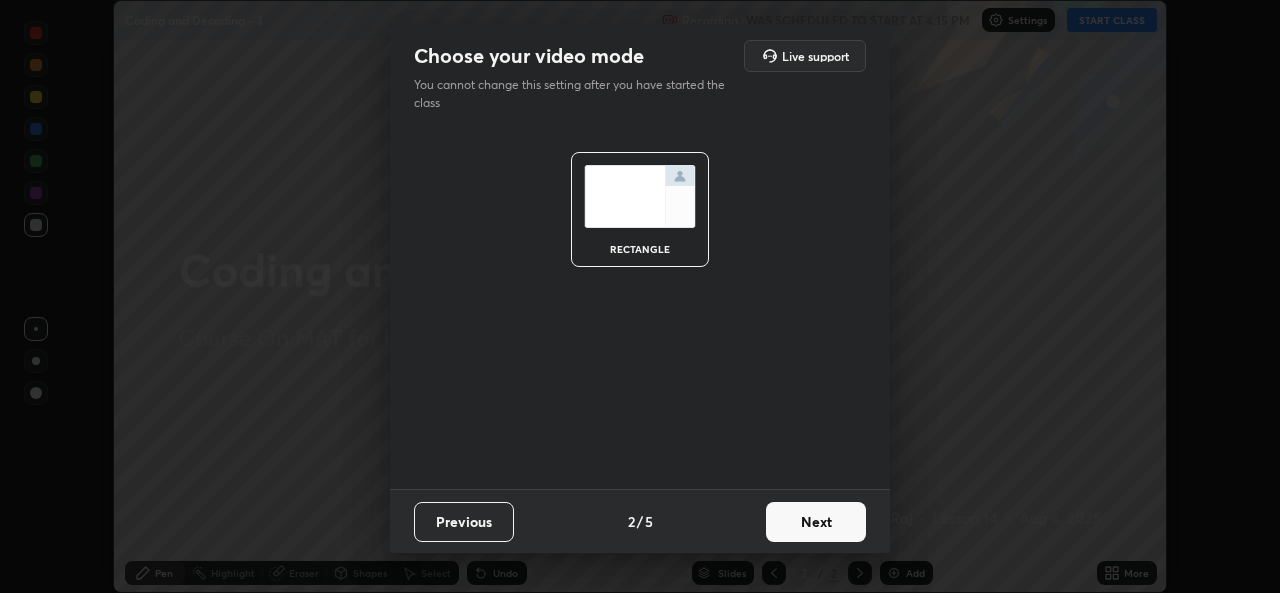 scroll, scrollTop: 0, scrollLeft: 0, axis: both 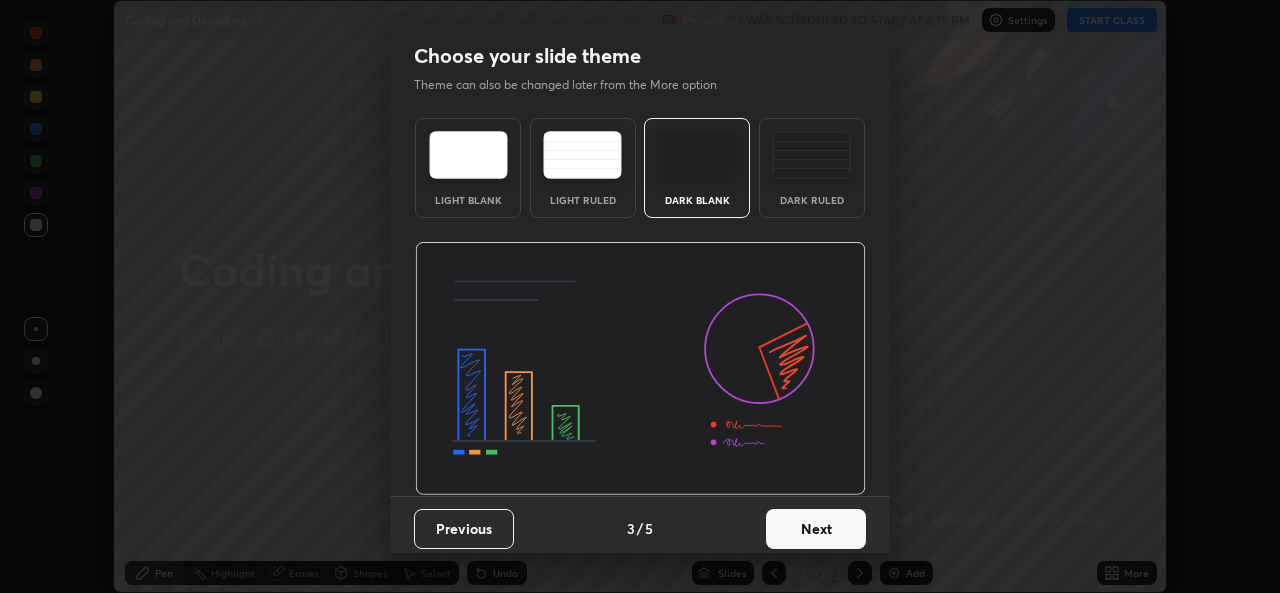 click on "Next" at bounding box center [816, 529] 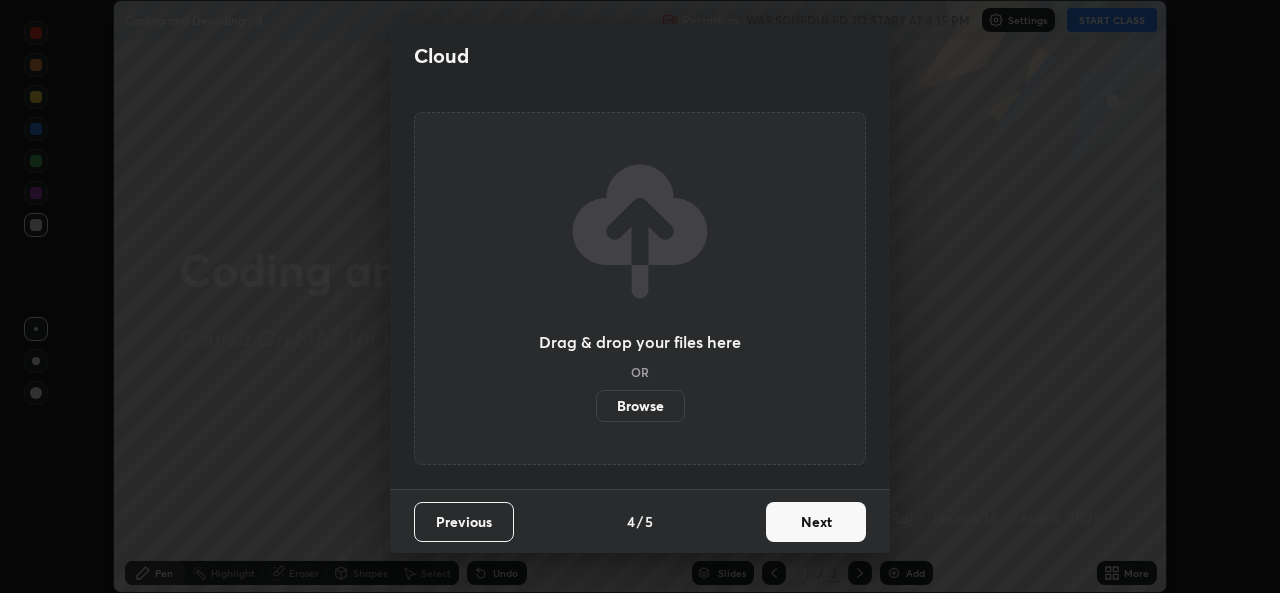 click on "Next" at bounding box center [816, 522] 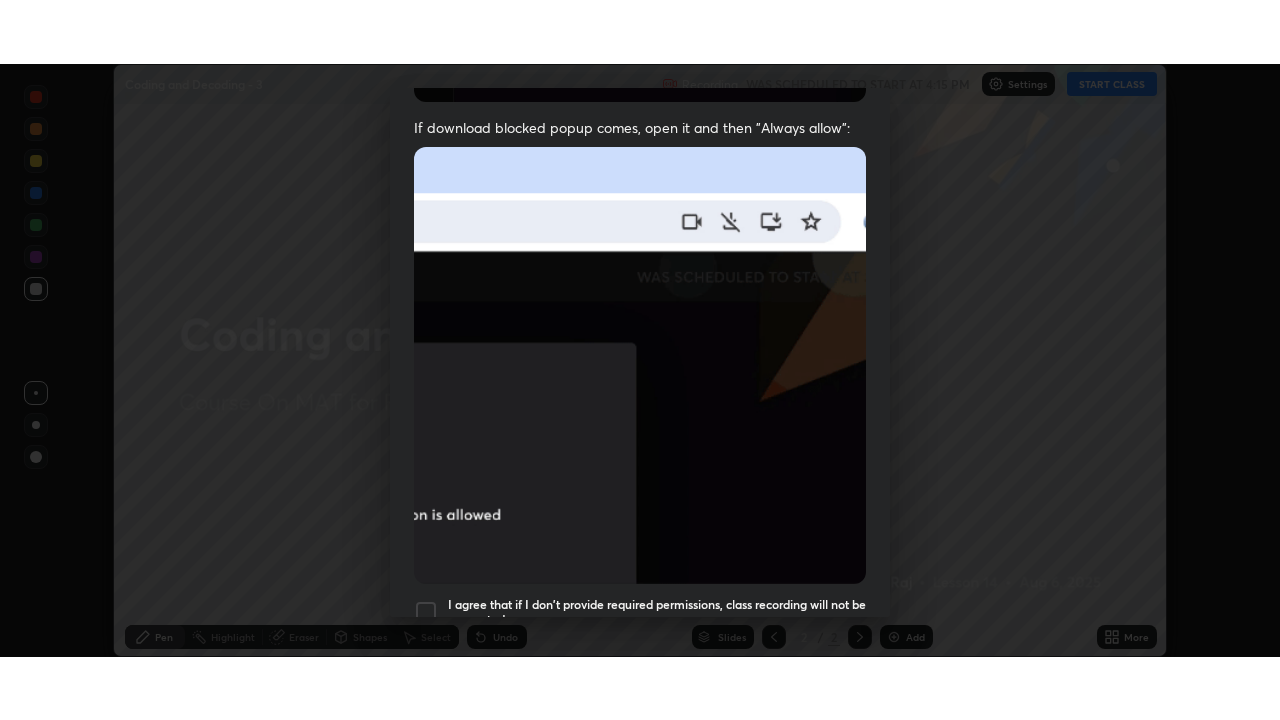 scroll, scrollTop: 471, scrollLeft: 0, axis: vertical 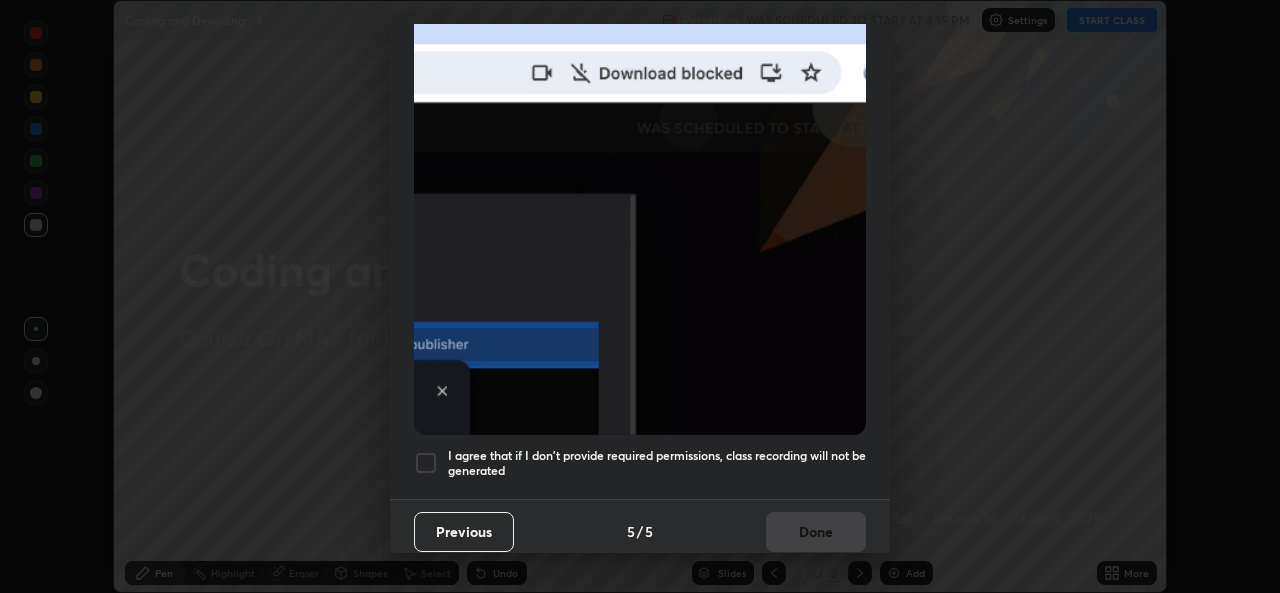 click on "I agree that if I don't provide required permissions, class recording will not be generated" at bounding box center (657, 463) 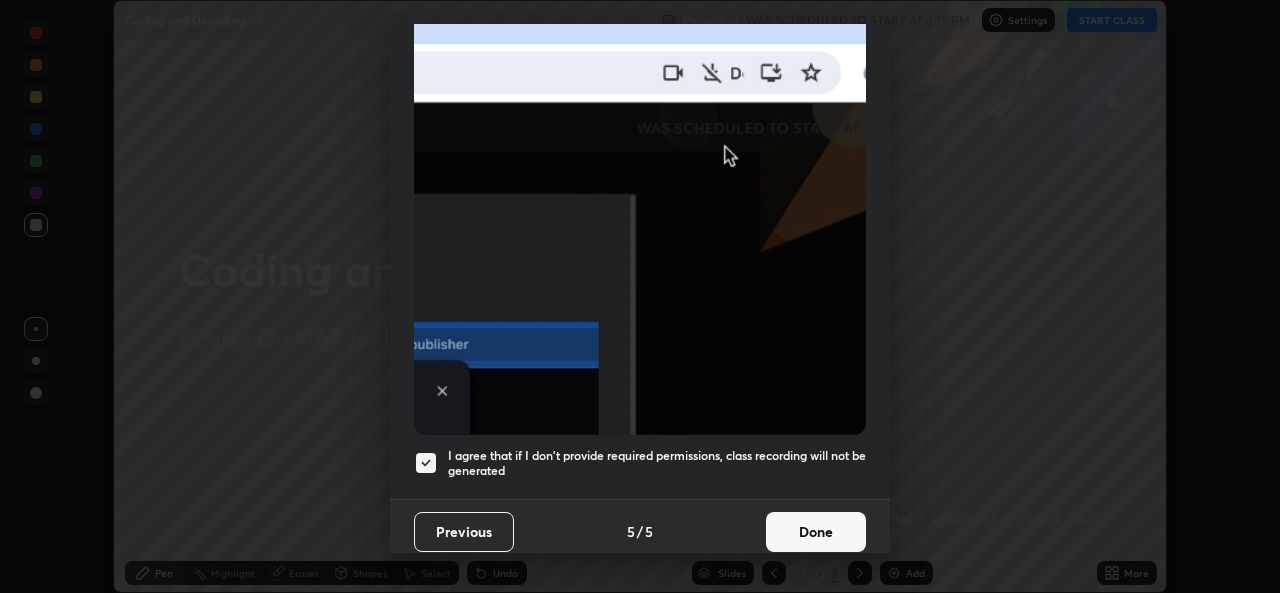 click on "Done" at bounding box center [816, 532] 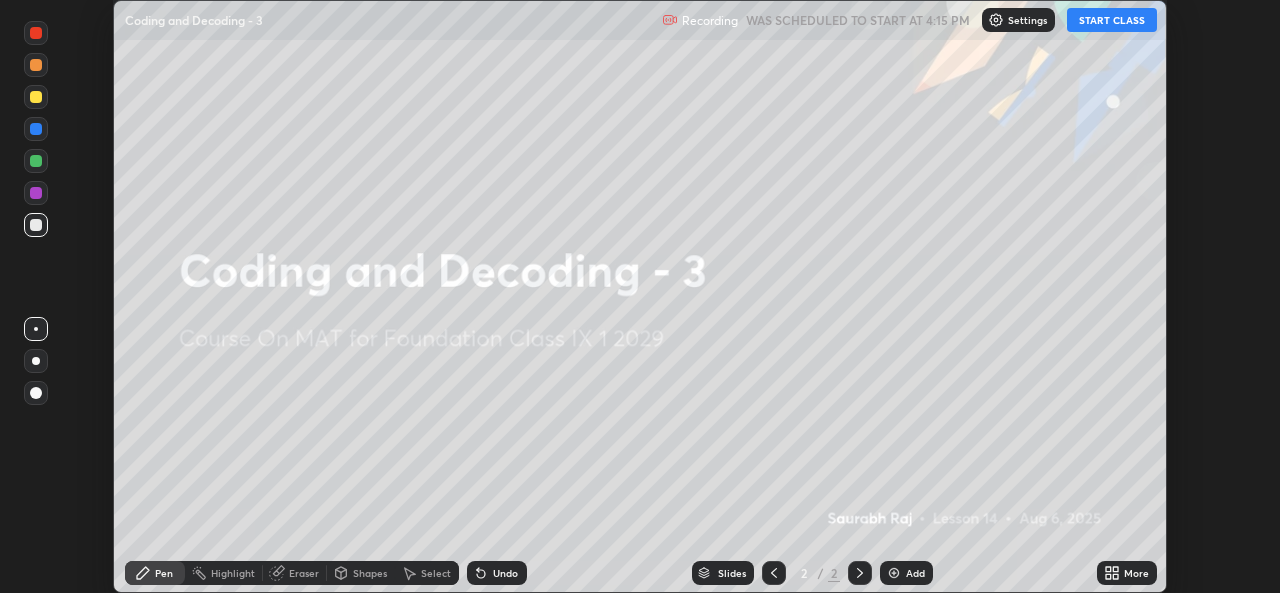 click 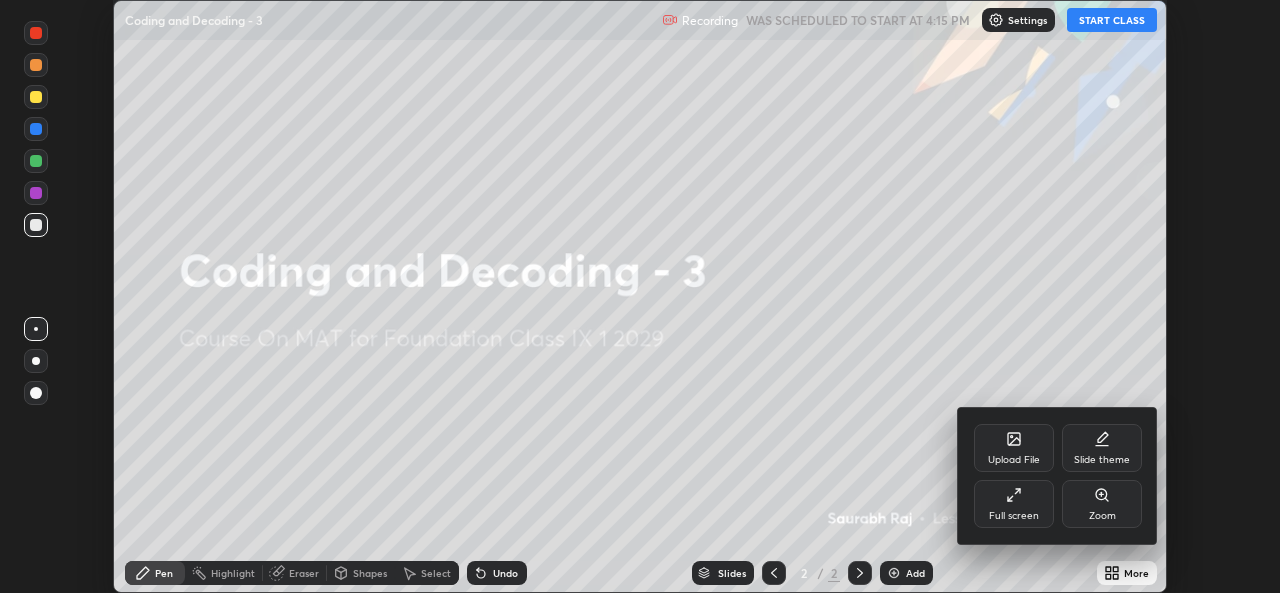 click 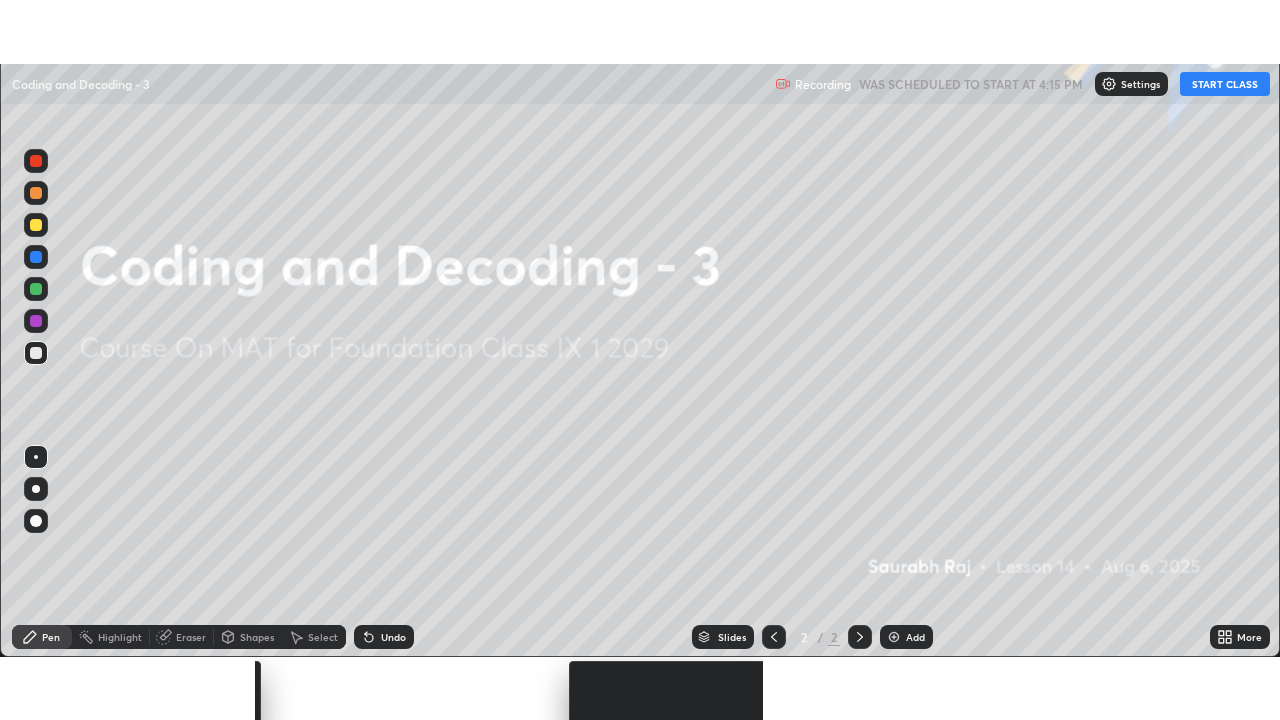 scroll, scrollTop: 99280, scrollLeft: 98720, axis: both 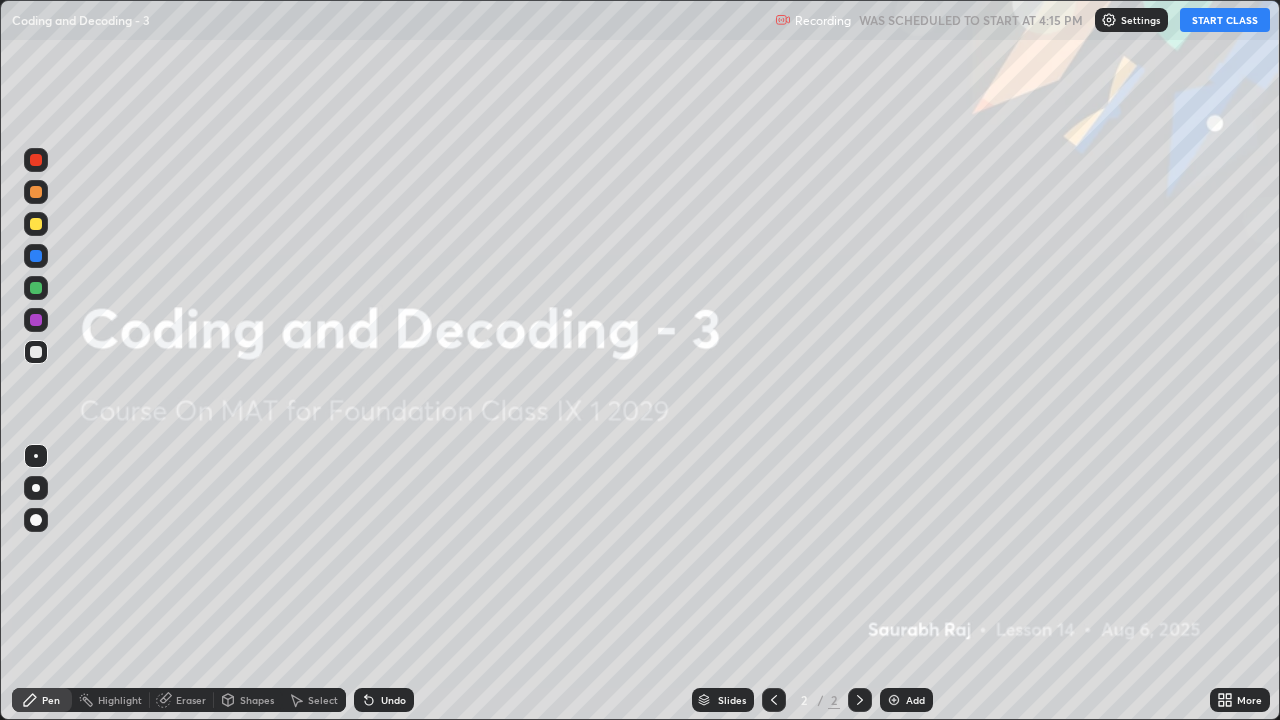 click on "START CLASS" at bounding box center [1225, 20] 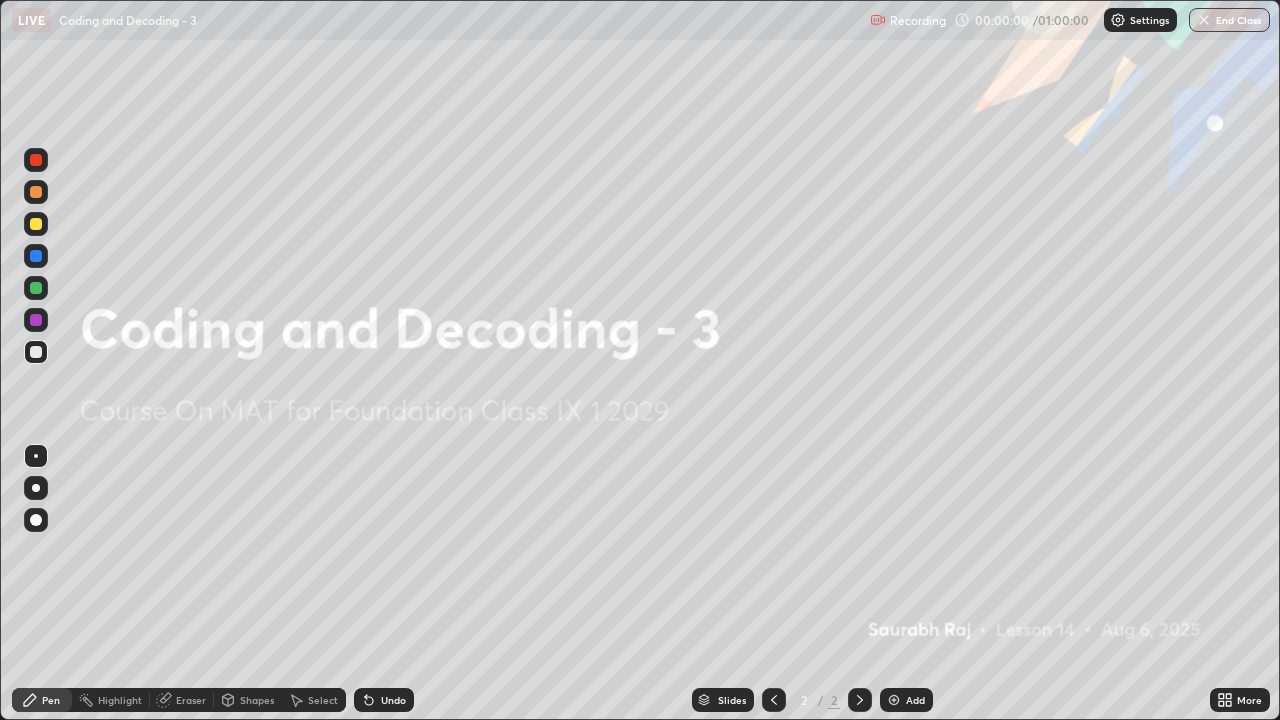click on "Add" at bounding box center [915, 700] 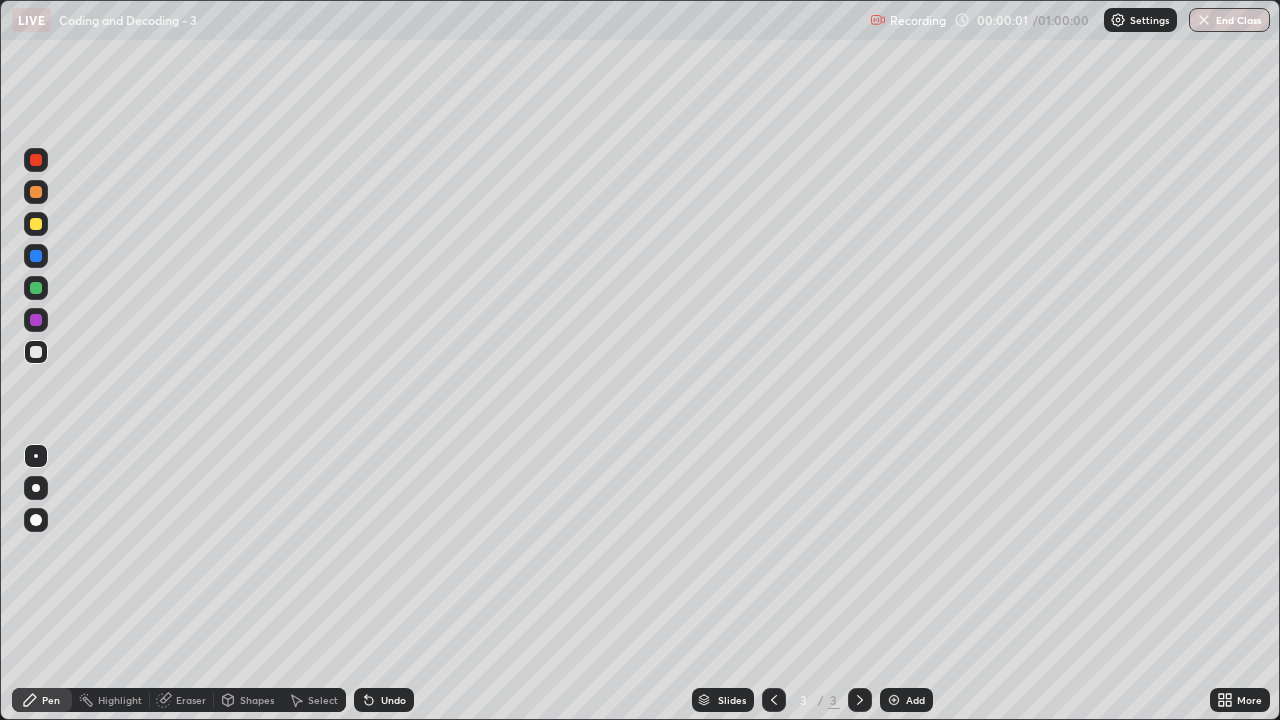 click at bounding box center [36, 288] 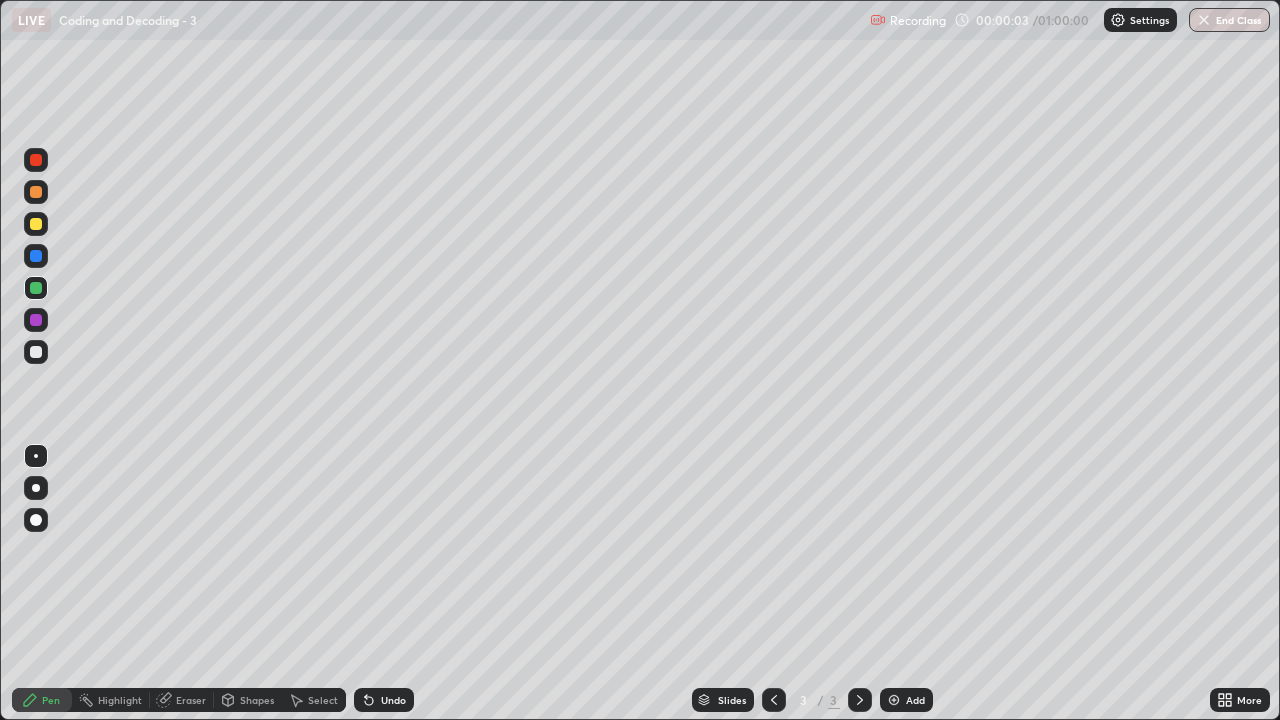 click on "Undo" at bounding box center [384, 700] 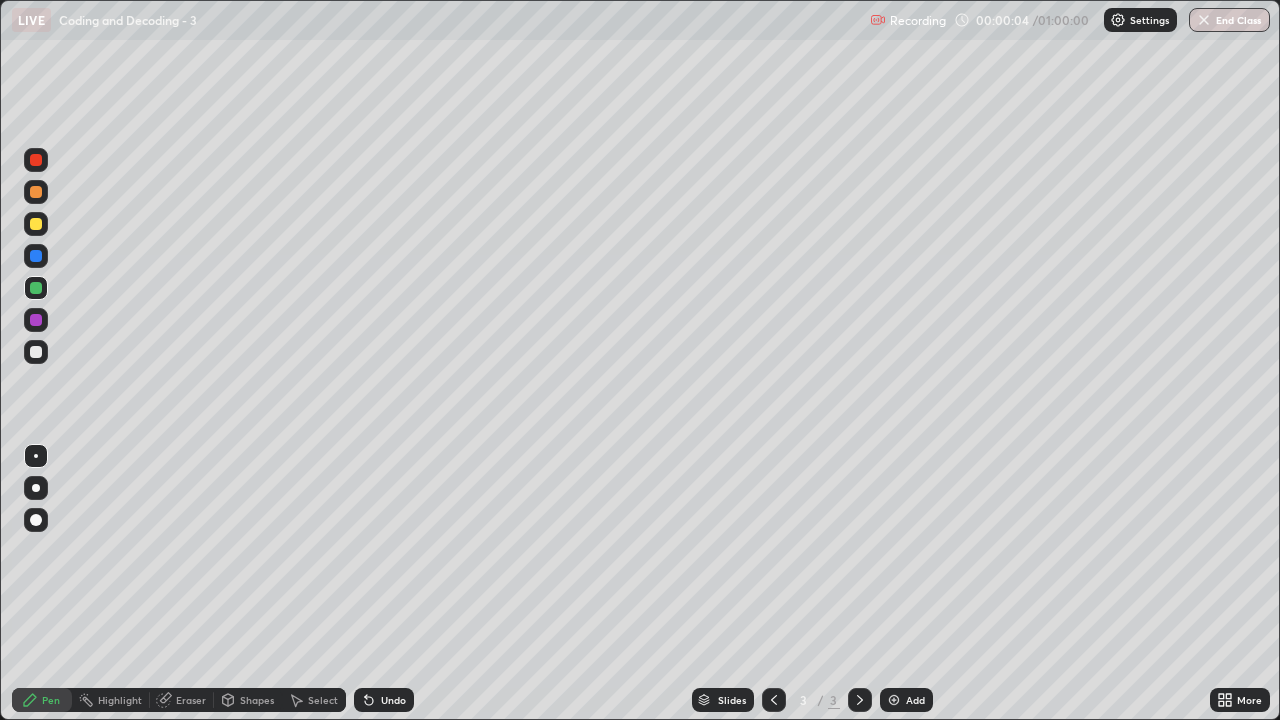 click at bounding box center [36, 288] 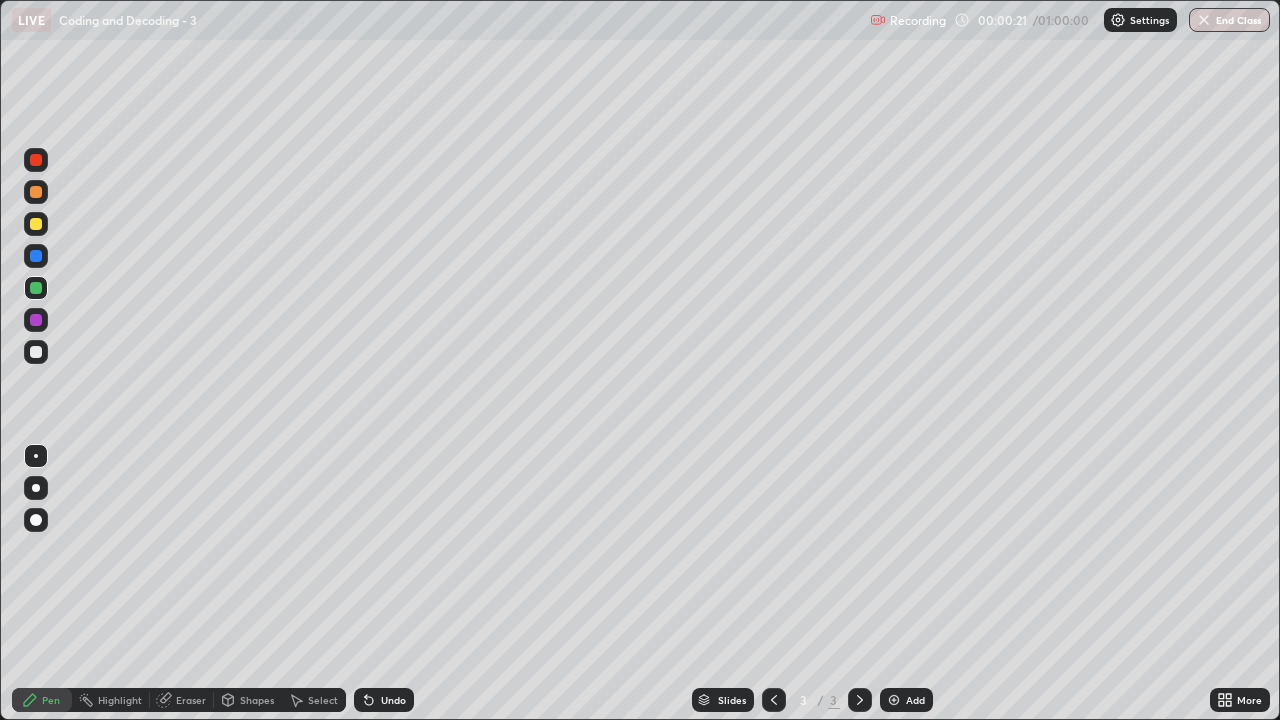 click on "Undo" at bounding box center [393, 700] 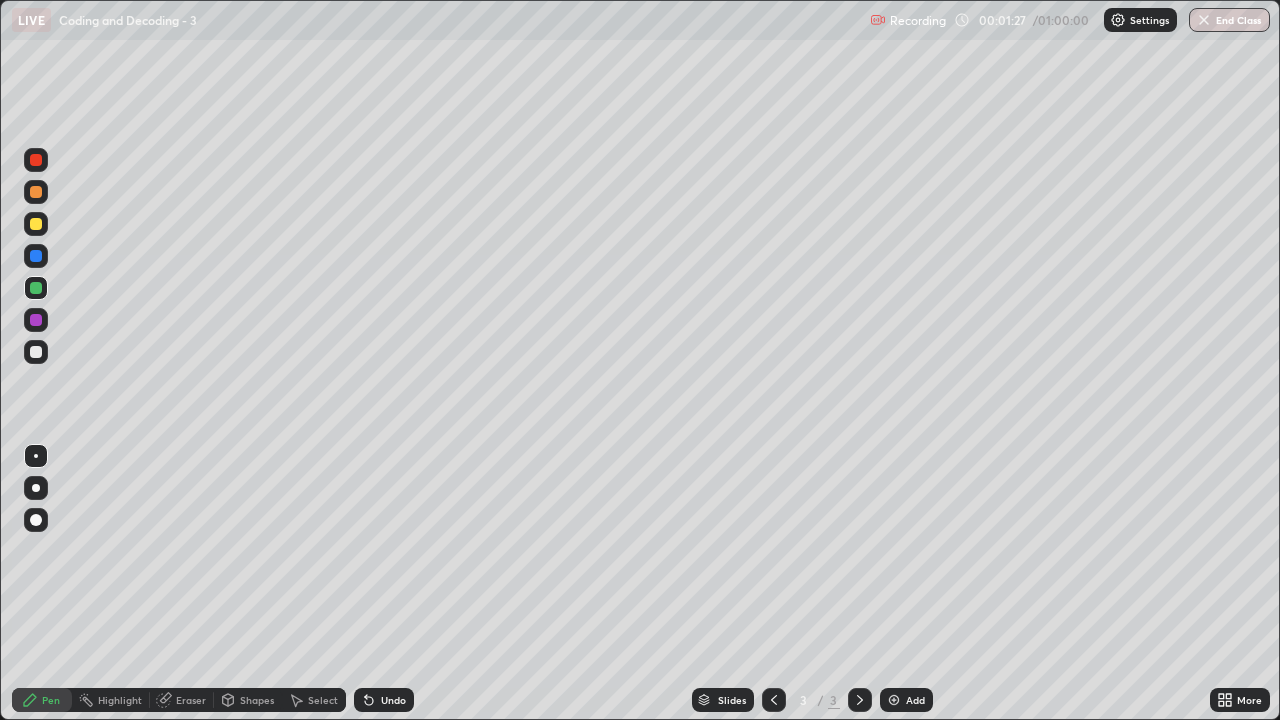 click on "Eraser" at bounding box center [191, 700] 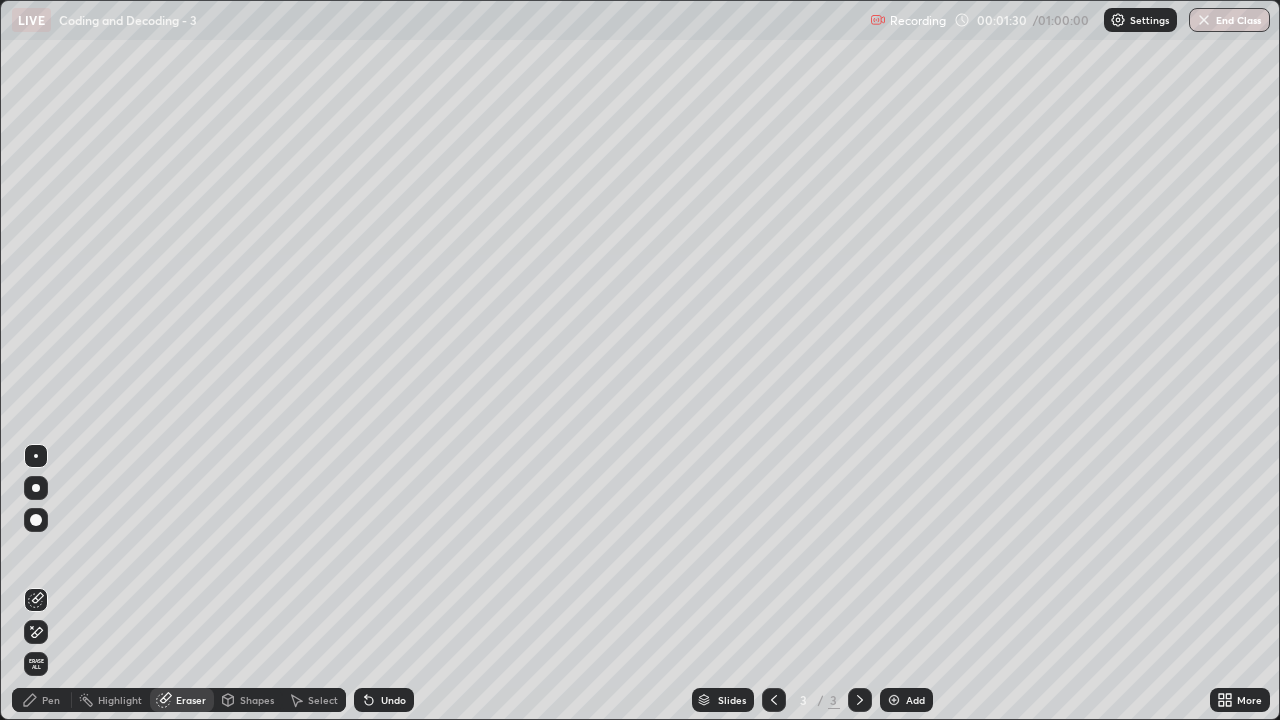 click on "Pen" at bounding box center [51, 700] 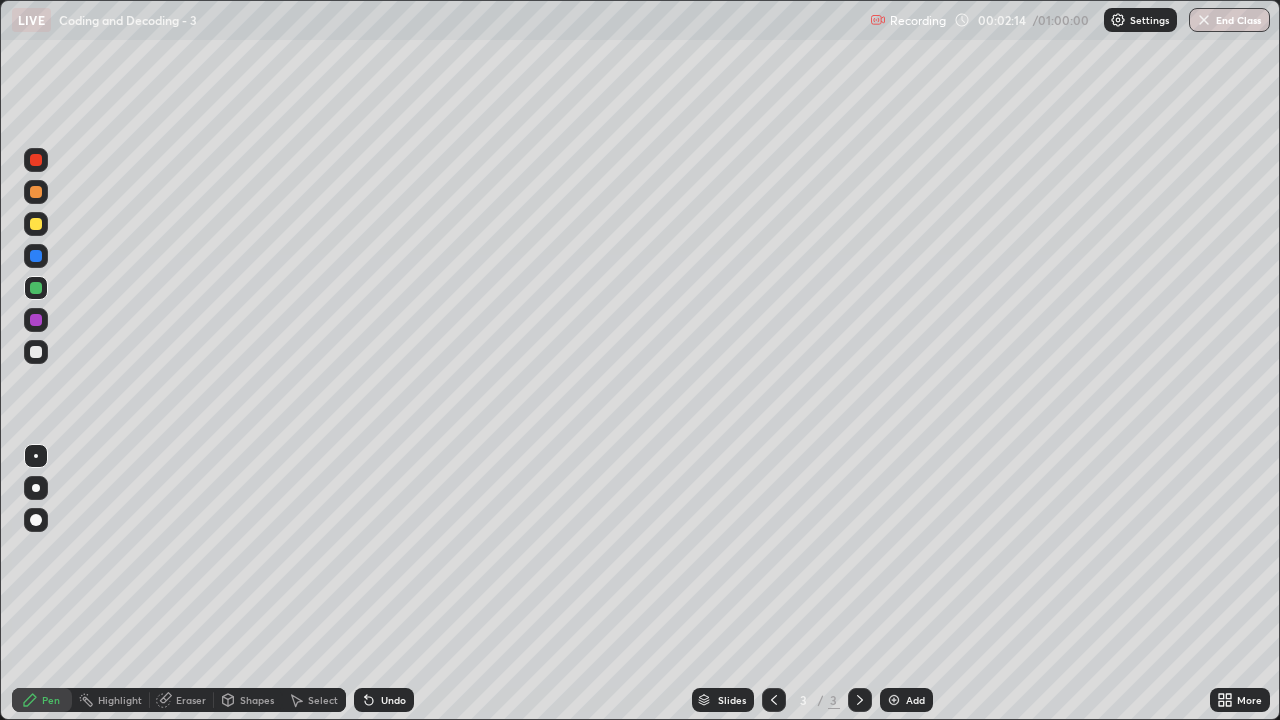 click on "Select" at bounding box center (323, 700) 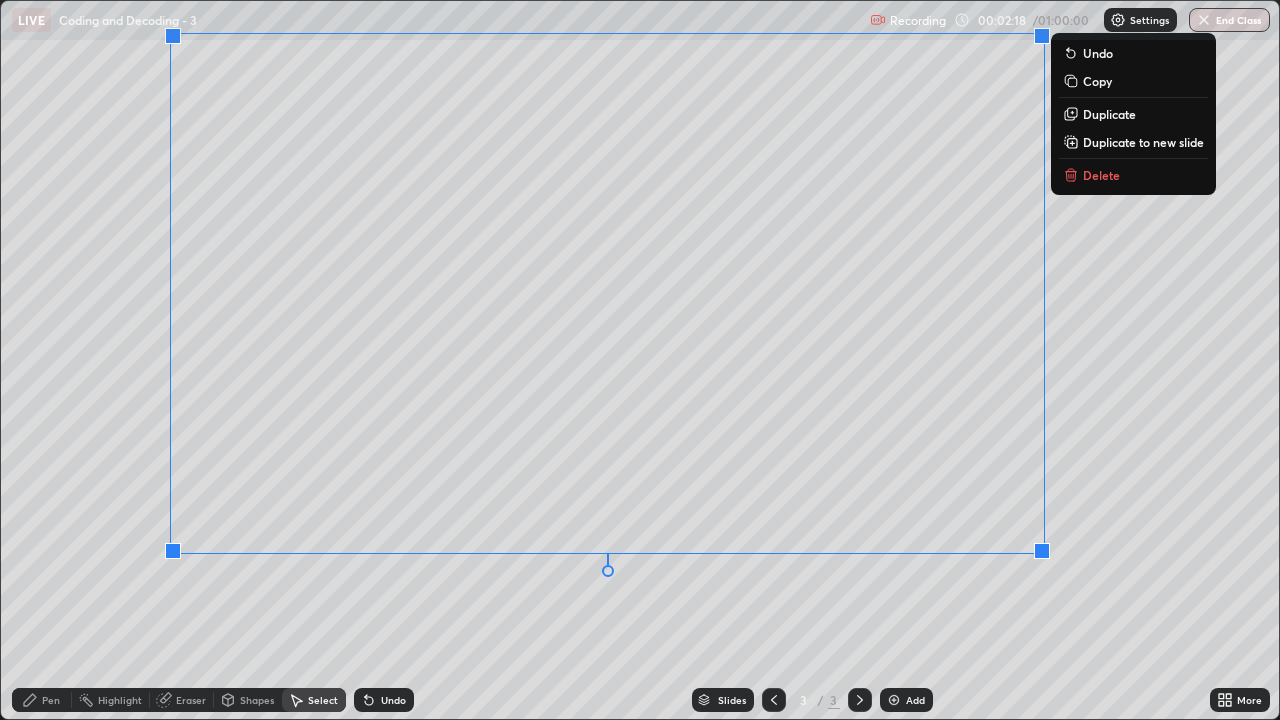 click on "Pen" at bounding box center [51, 700] 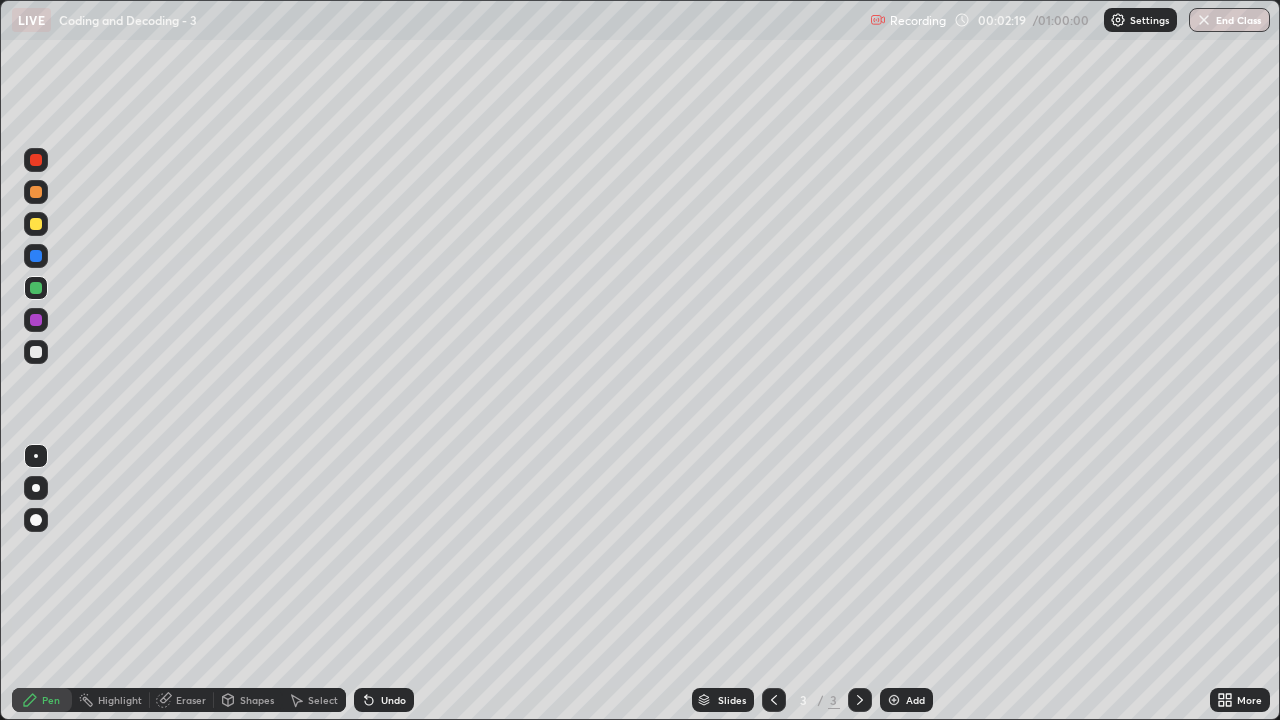 click at bounding box center [36, 224] 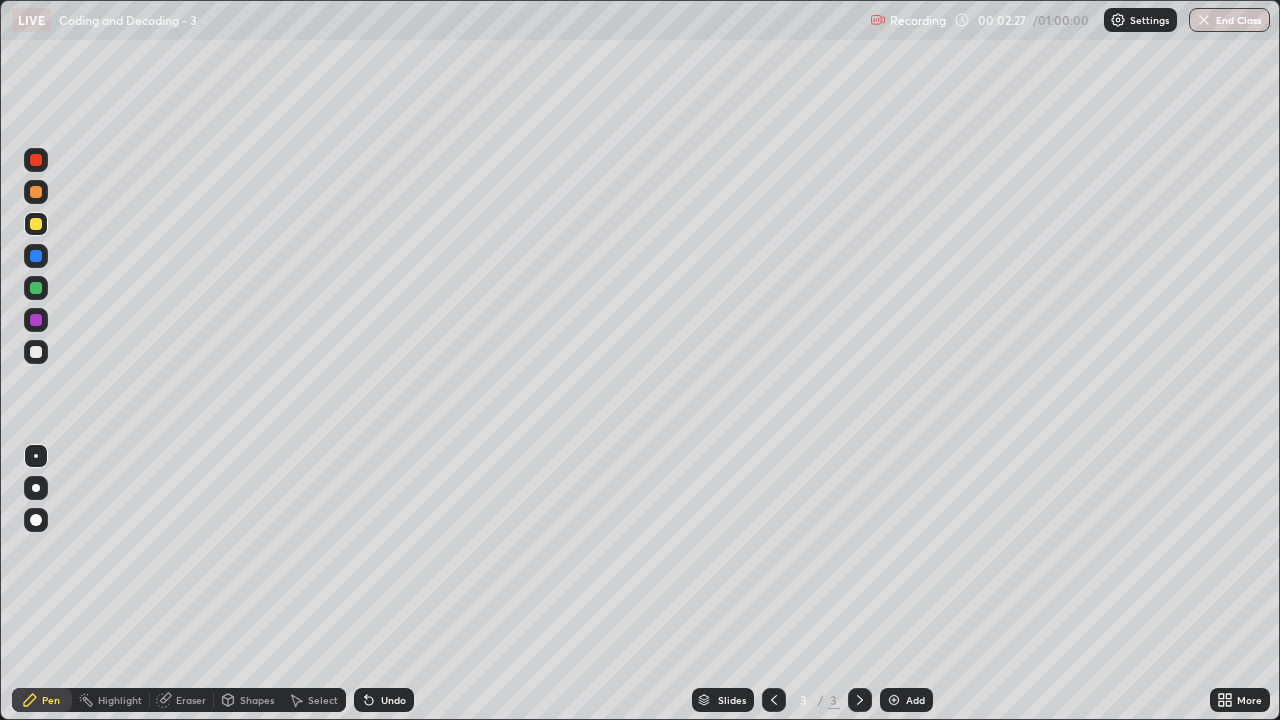 click on "Undo" at bounding box center [393, 700] 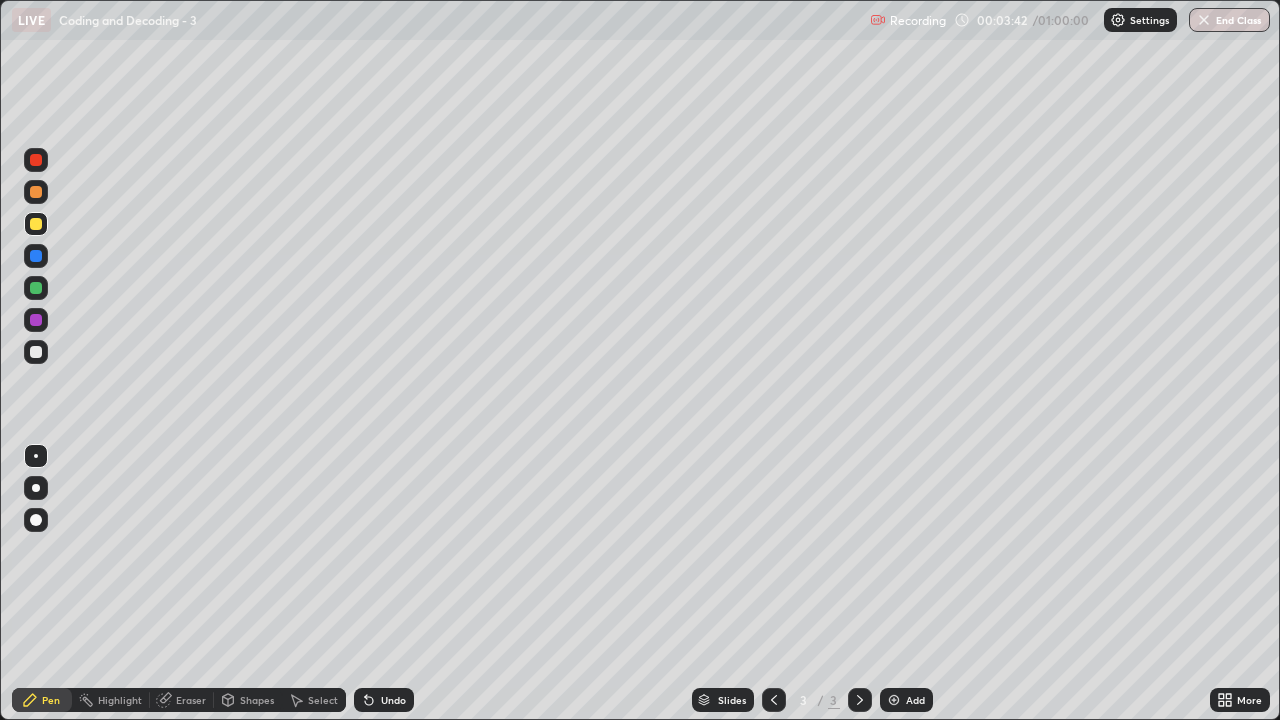 click on "Add" at bounding box center [915, 700] 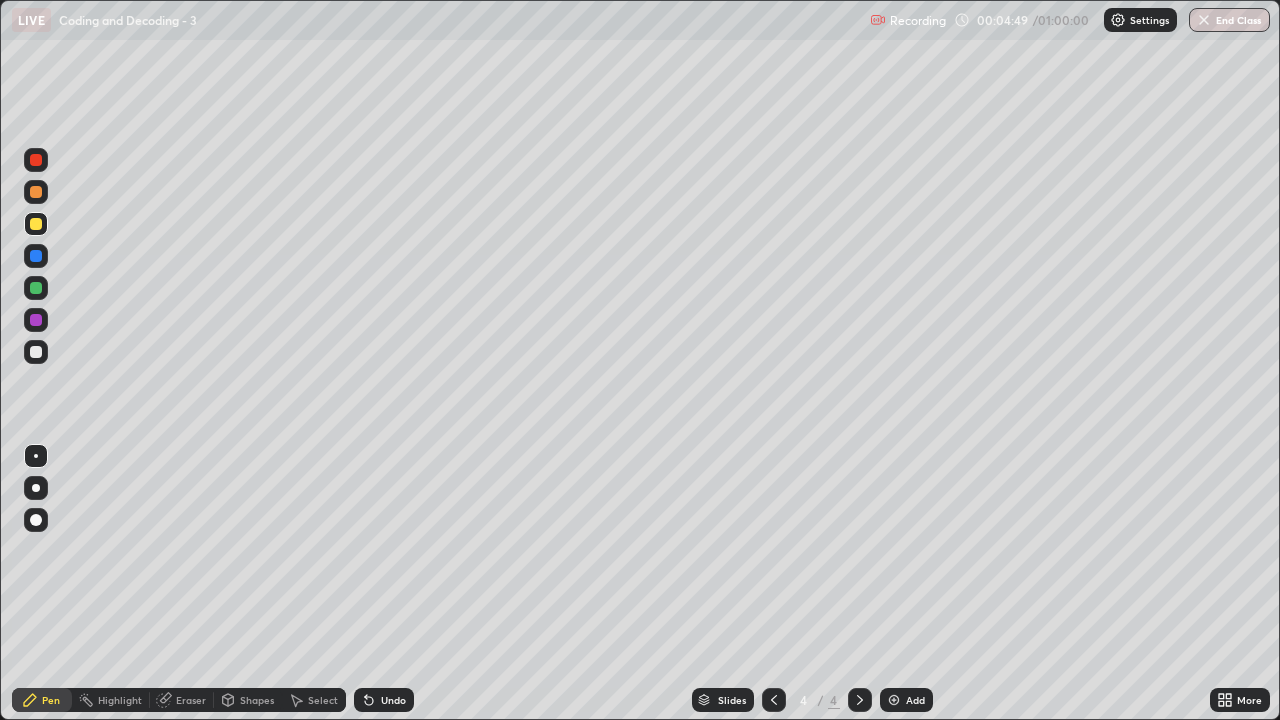click at bounding box center (36, 352) 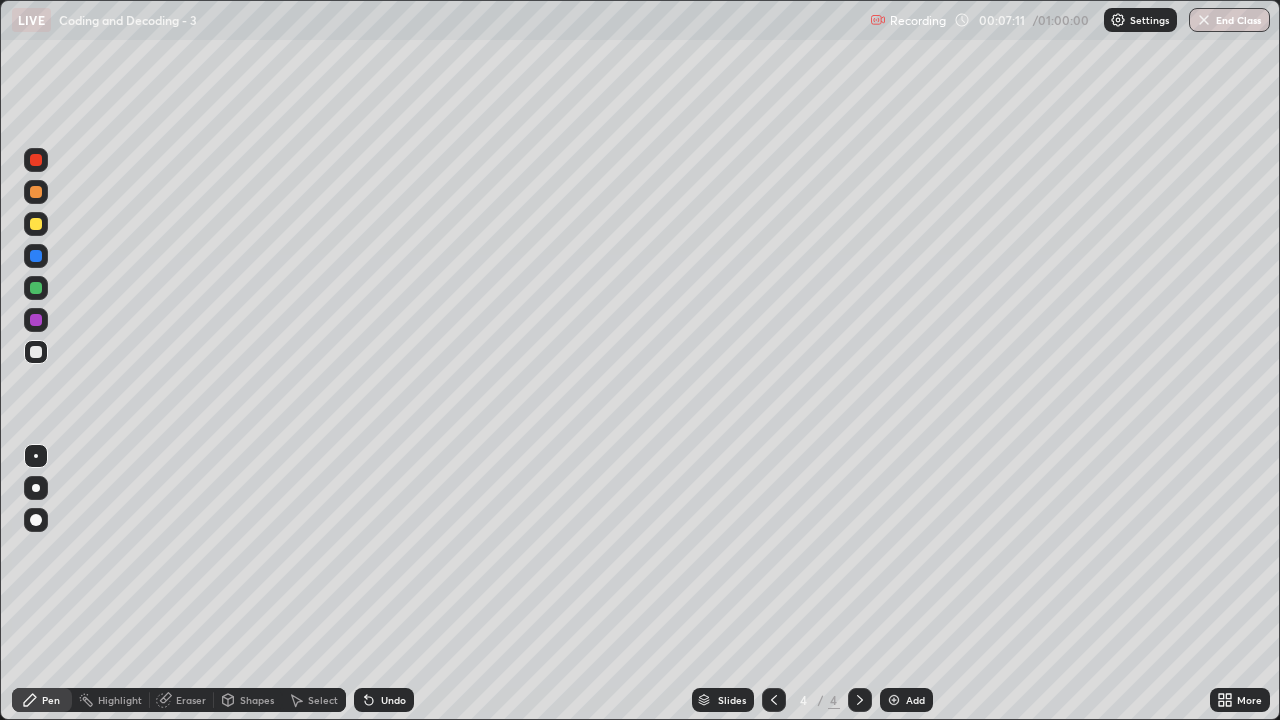 click on "Add" at bounding box center (906, 700) 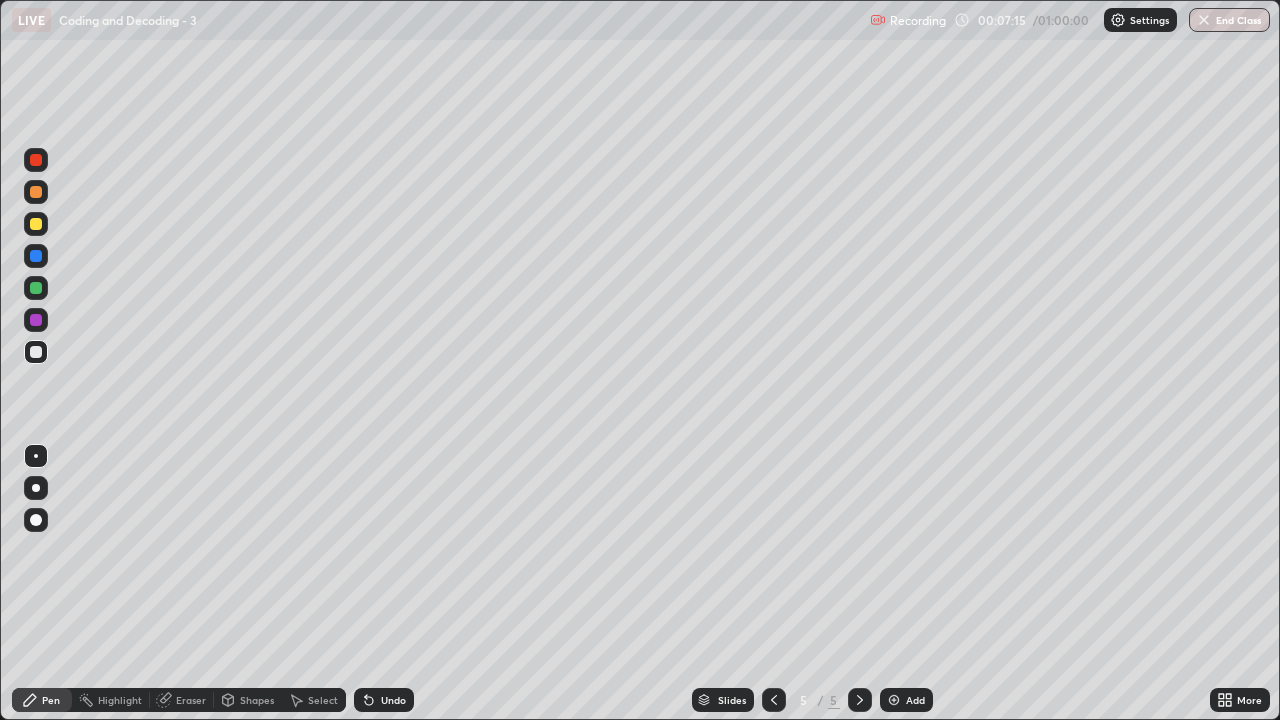 click at bounding box center (36, 288) 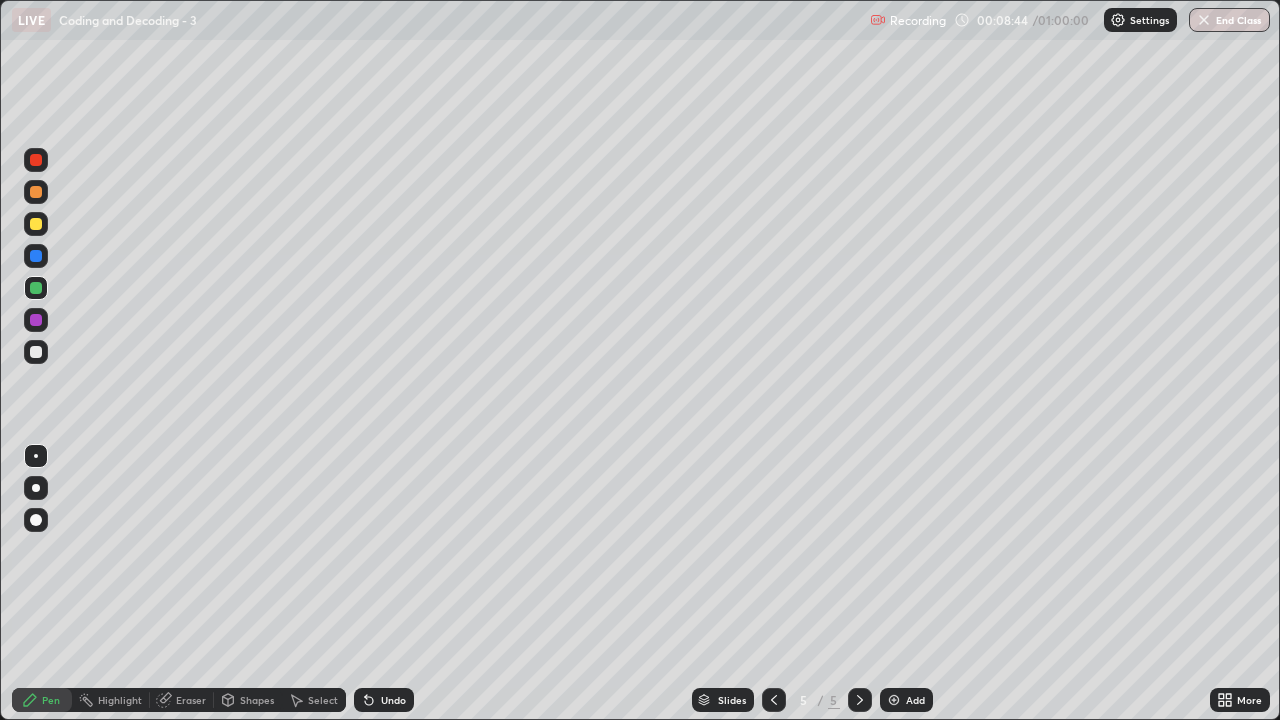 click on "Select" at bounding box center [323, 700] 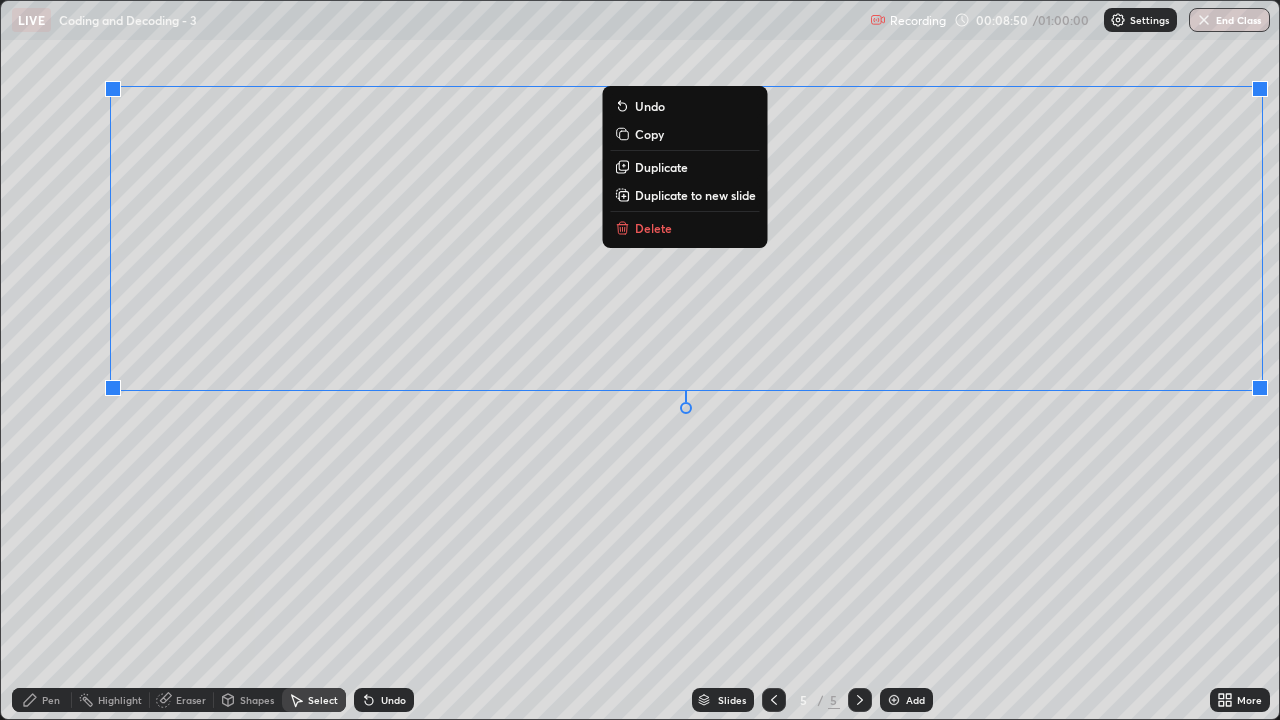 click on "0 ° Undo Copy Duplicate Duplicate to new slide Delete" at bounding box center (640, 360) 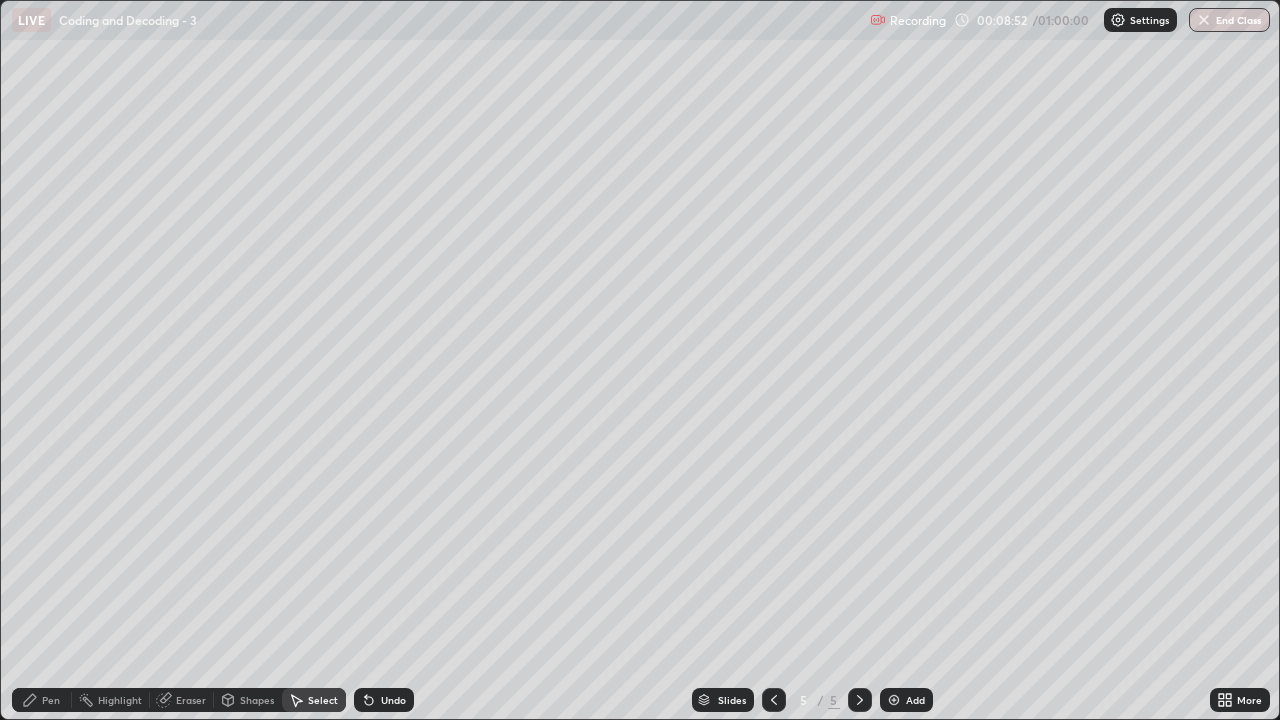 click on "Pen" at bounding box center (51, 700) 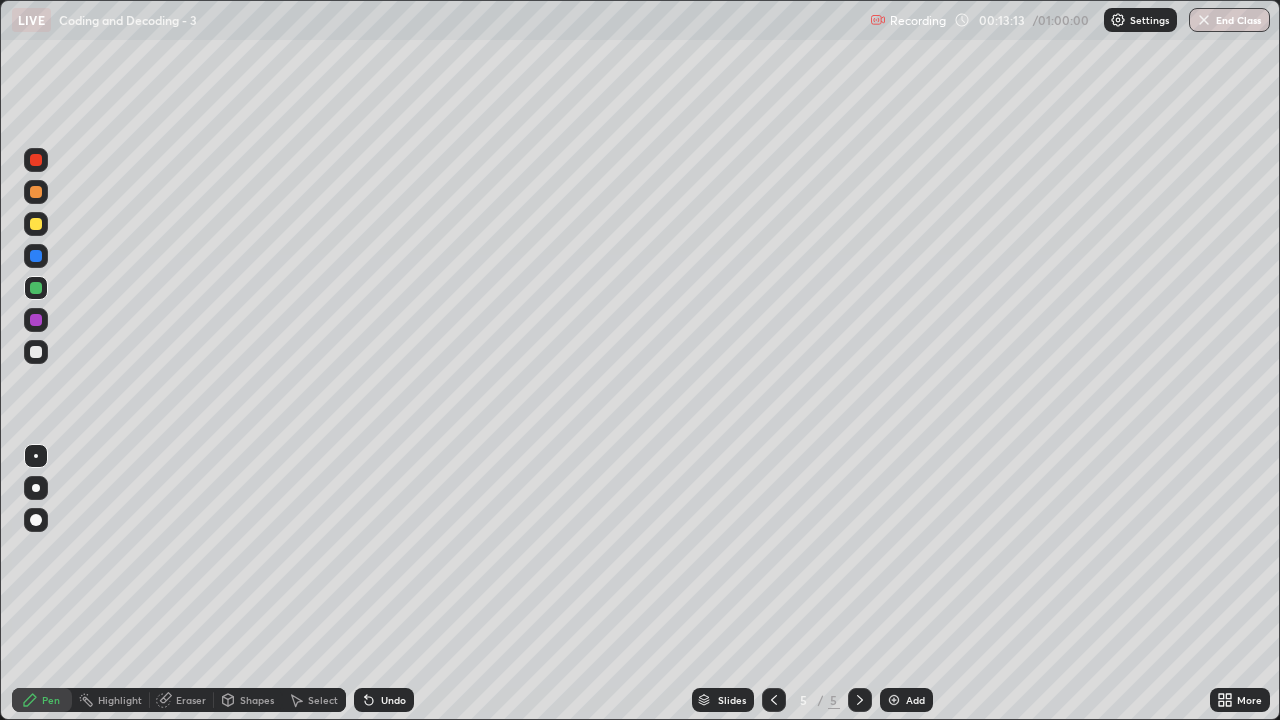 click on "Add" at bounding box center [915, 700] 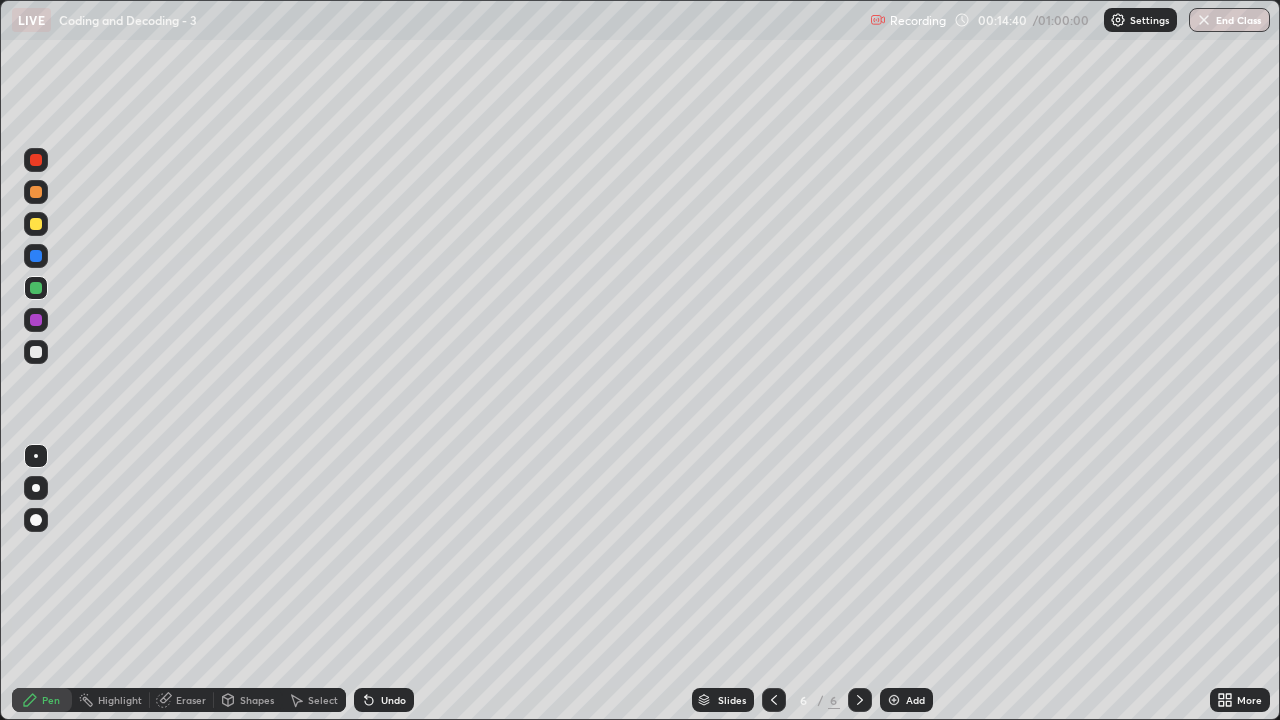click on "Undo" at bounding box center (384, 700) 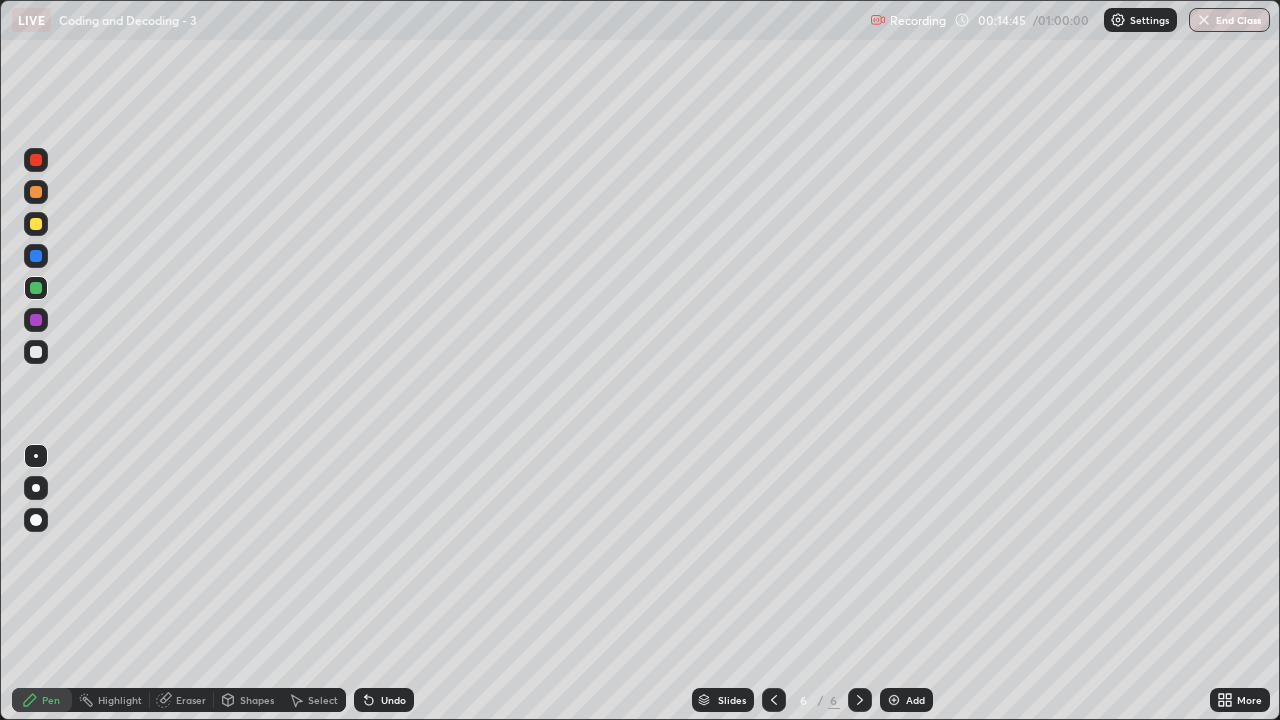 click on "Undo" at bounding box center [393, 700] 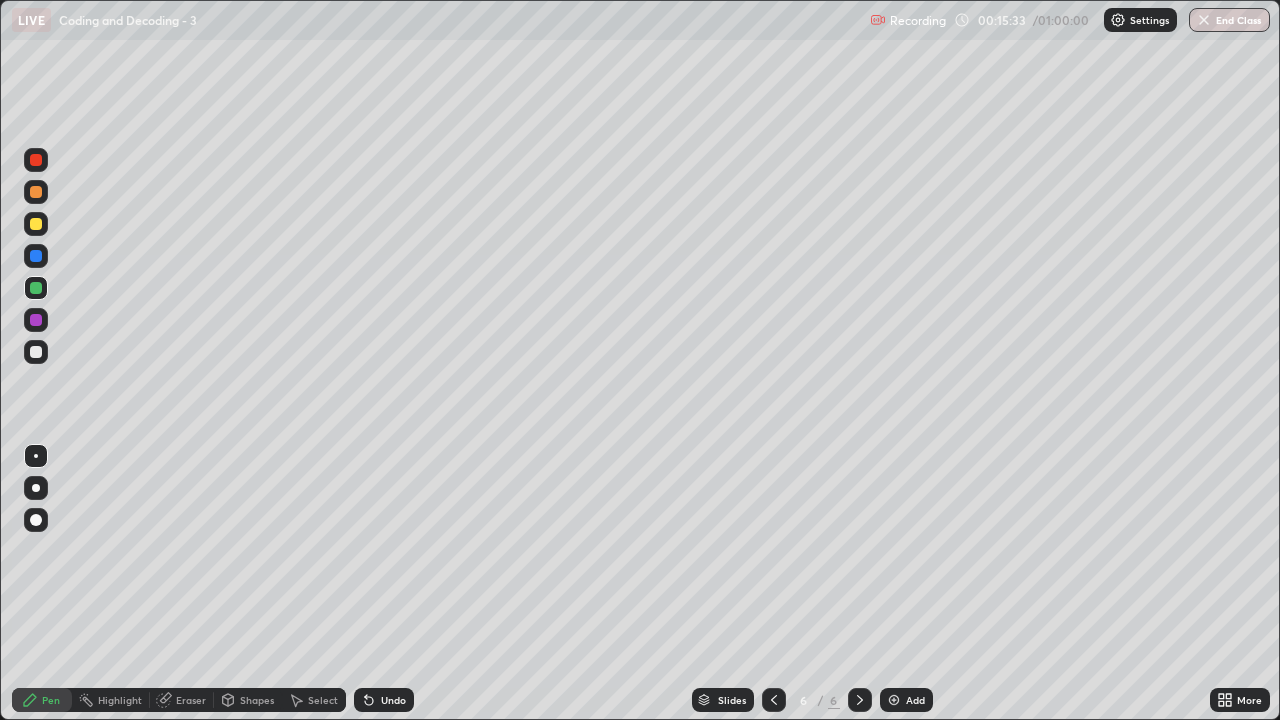 click on "Select" at bounding box center [323, 700] 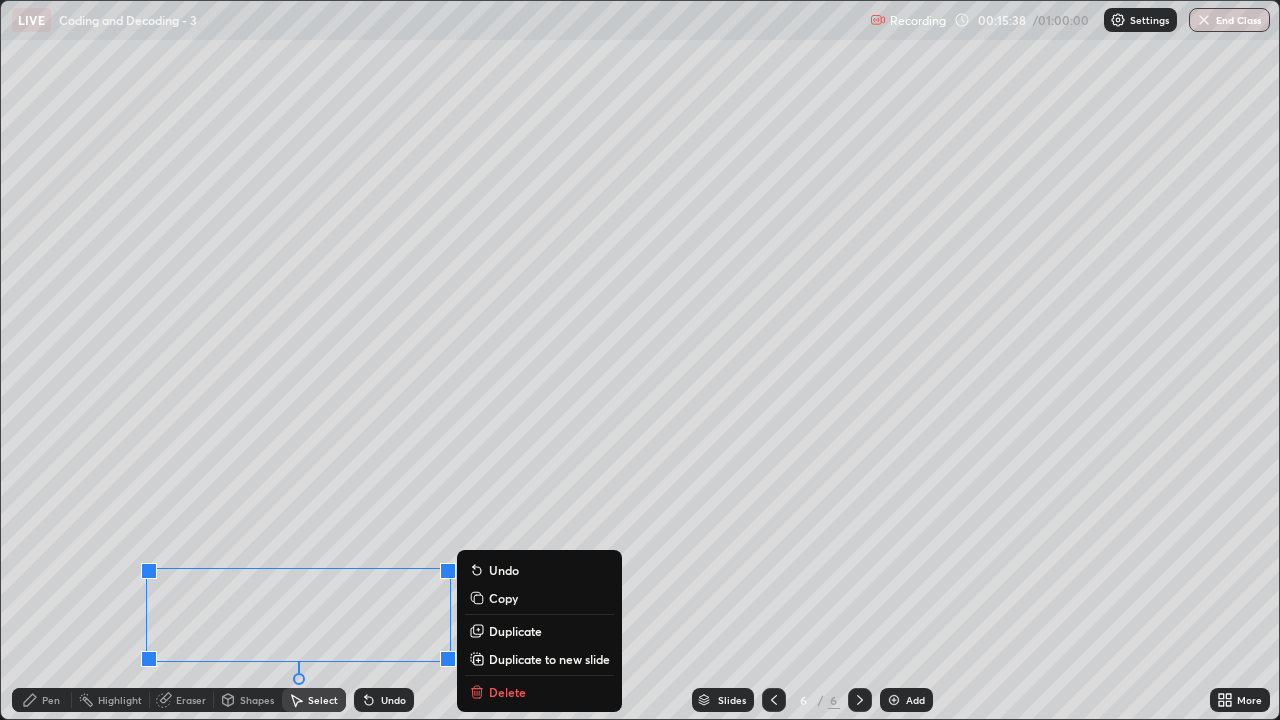 click on "0 ° Undo Copy Duplicate Duplicate to new slide Delete" at bounding box center [640, 360] 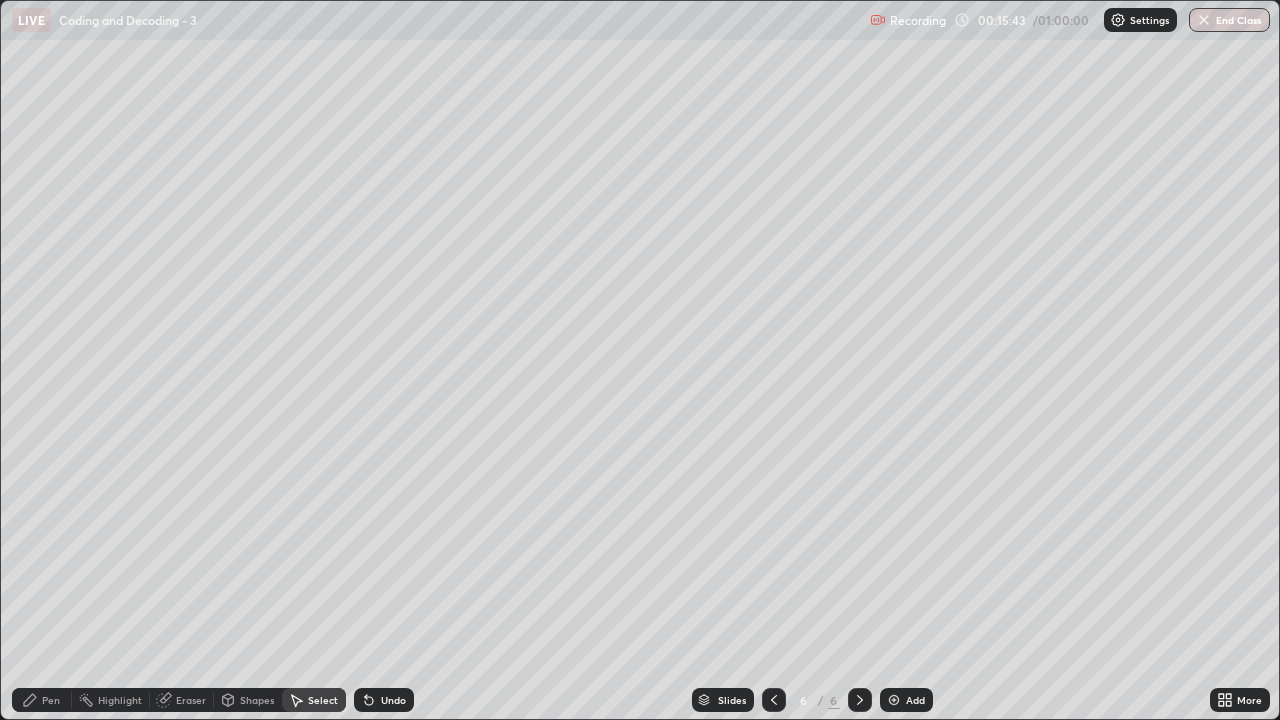 click on "Pen" at bounding box center (51, 700) 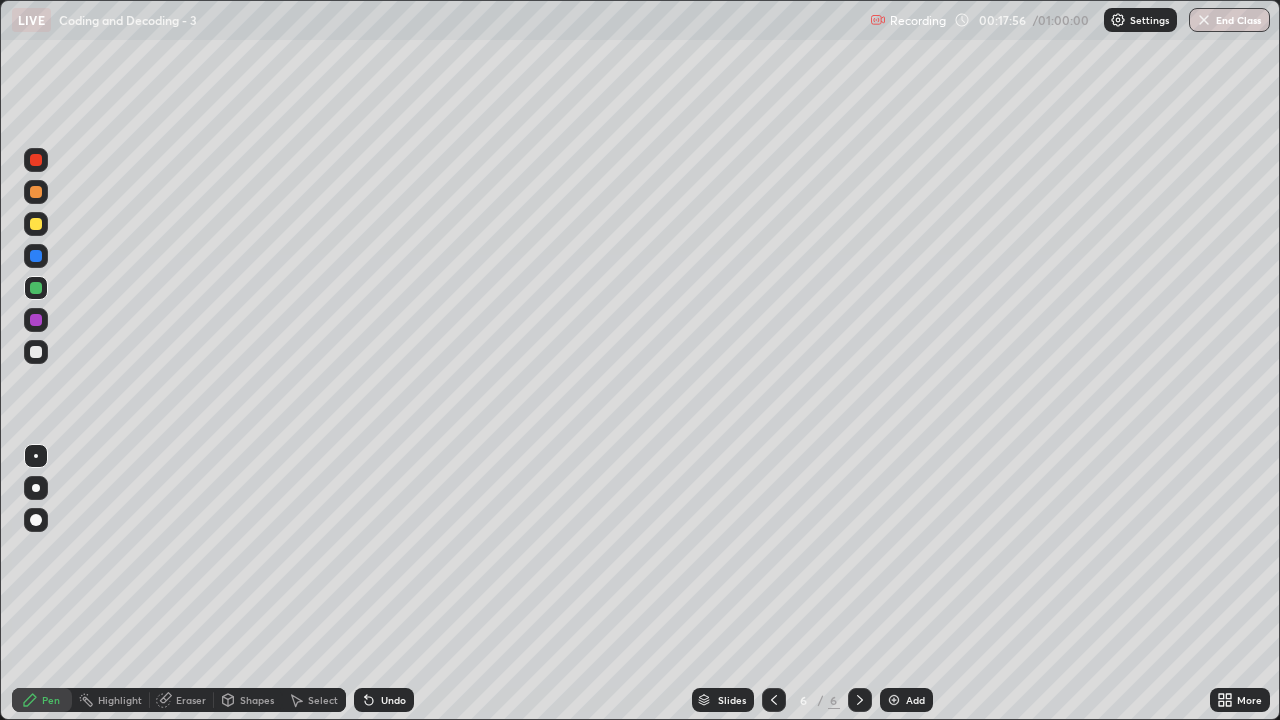 click on "Add" at bounding box center (906, 700) 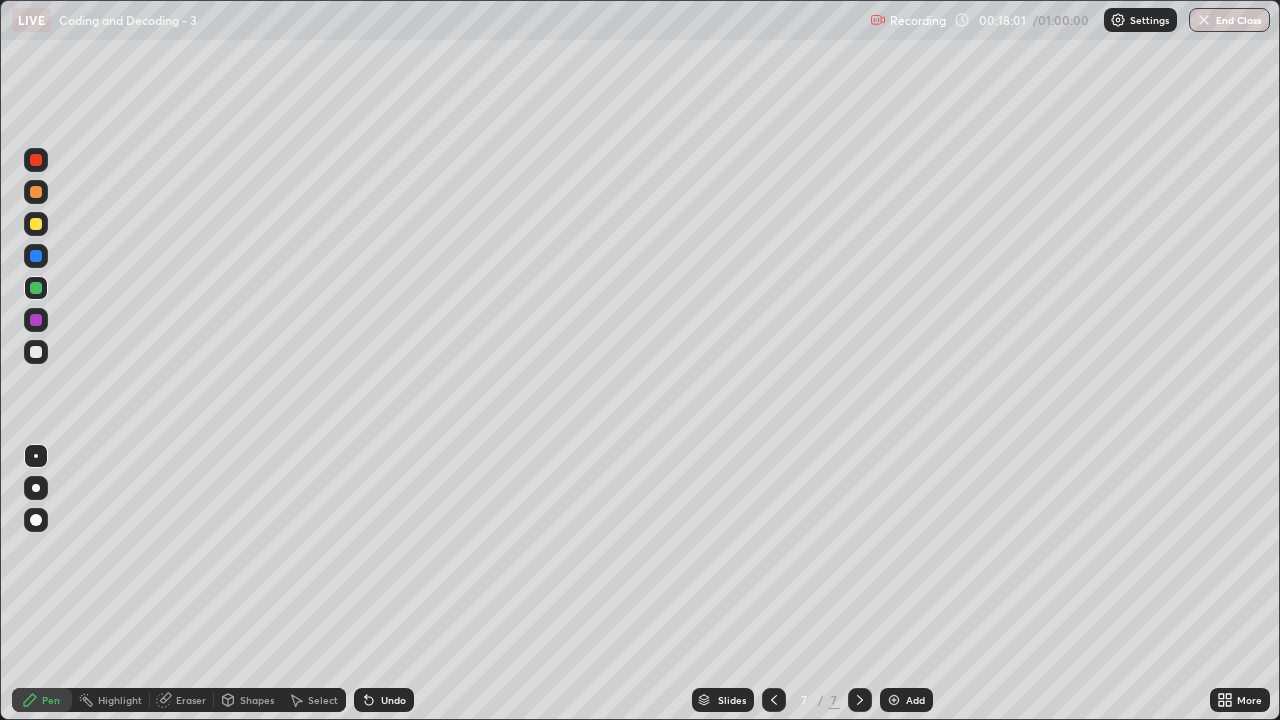 click on "Undo" at bounding box center [393, 700] 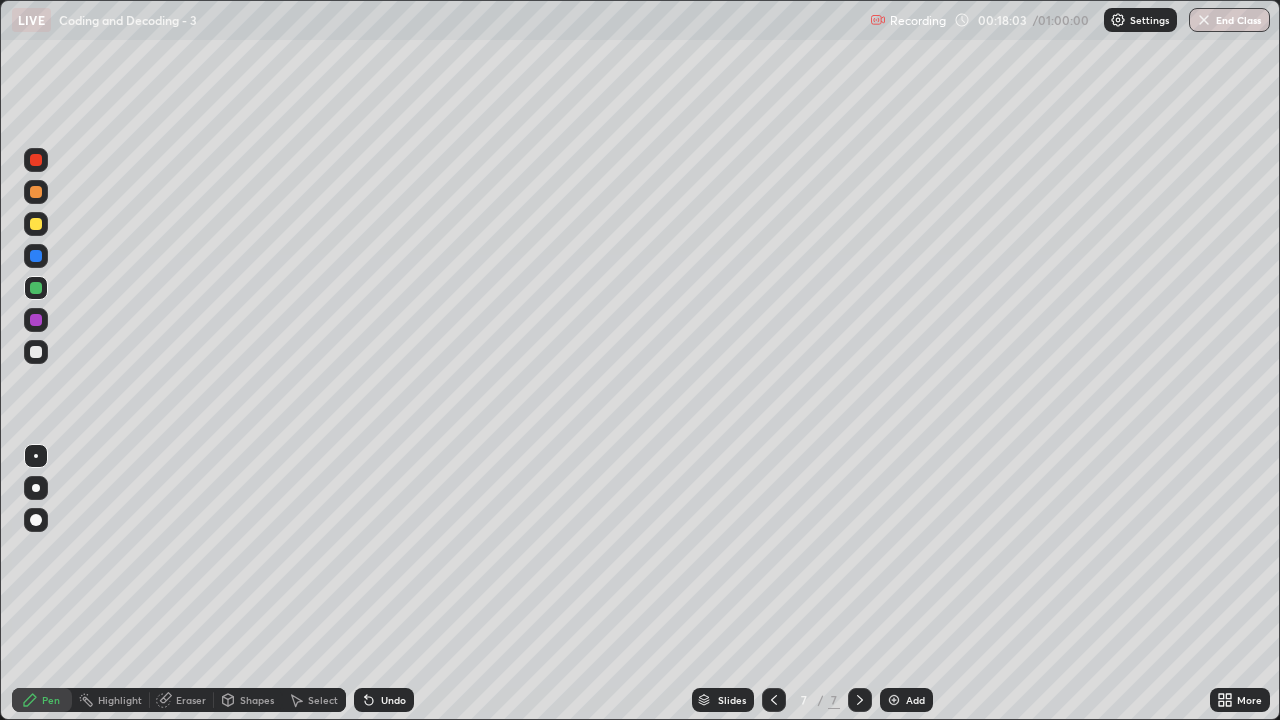 click on "Undo" at bounding box center (384, 700) 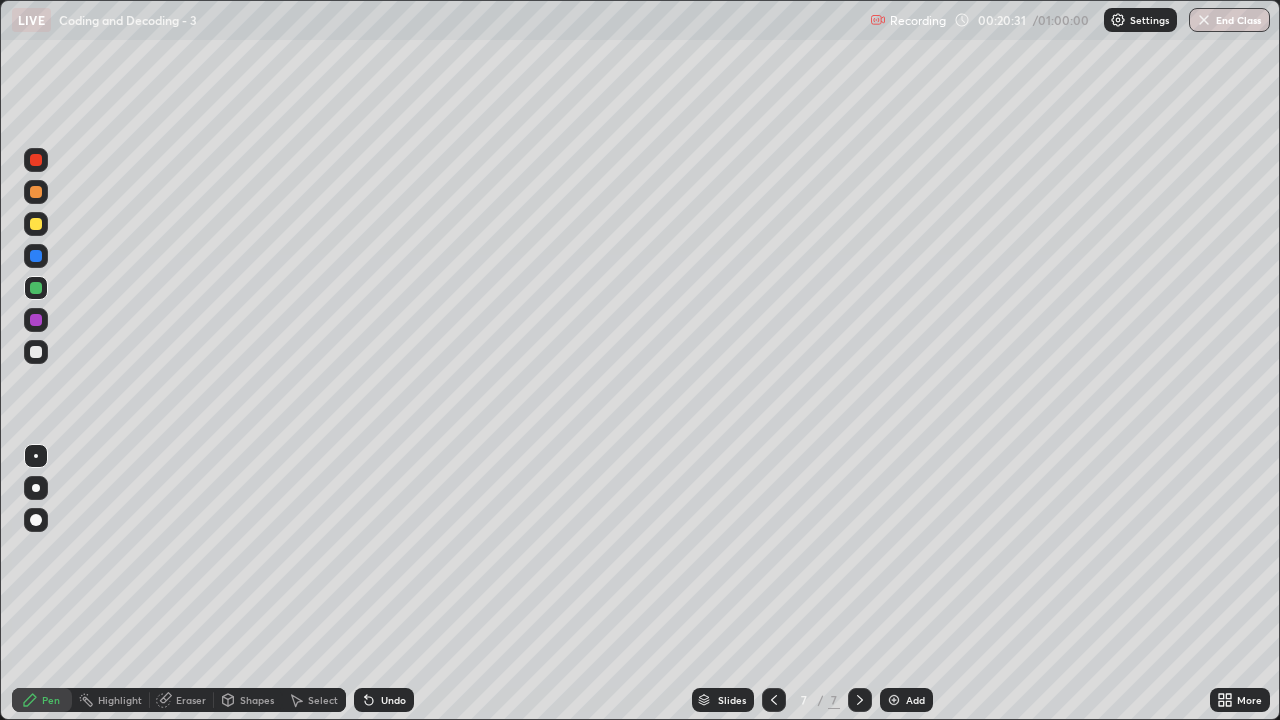 click 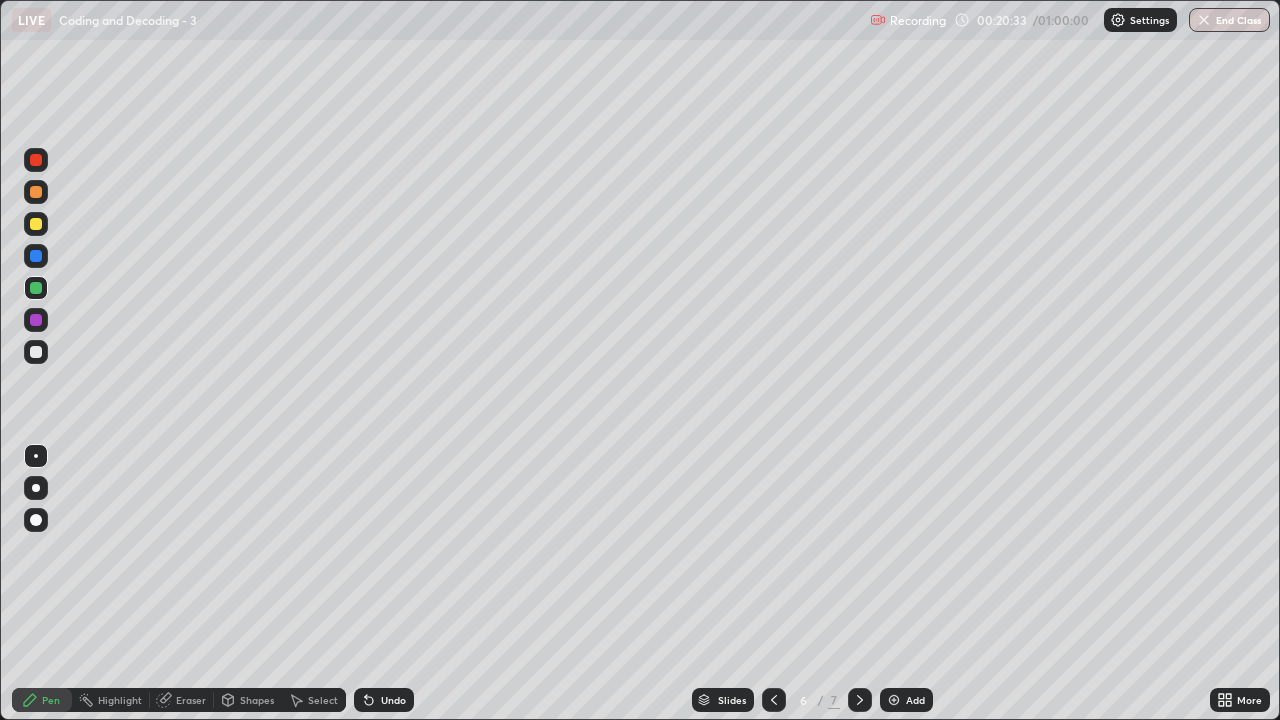 click 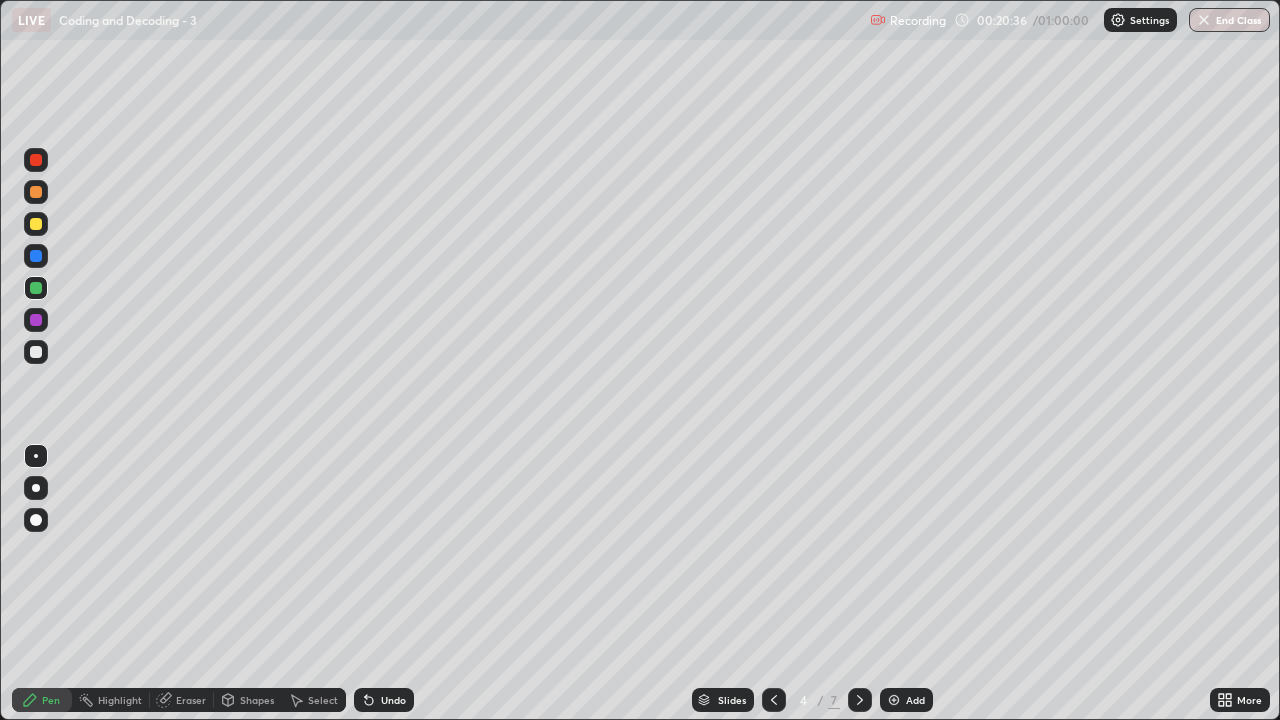 click on "Eraser" at bounding box center [191, 700] 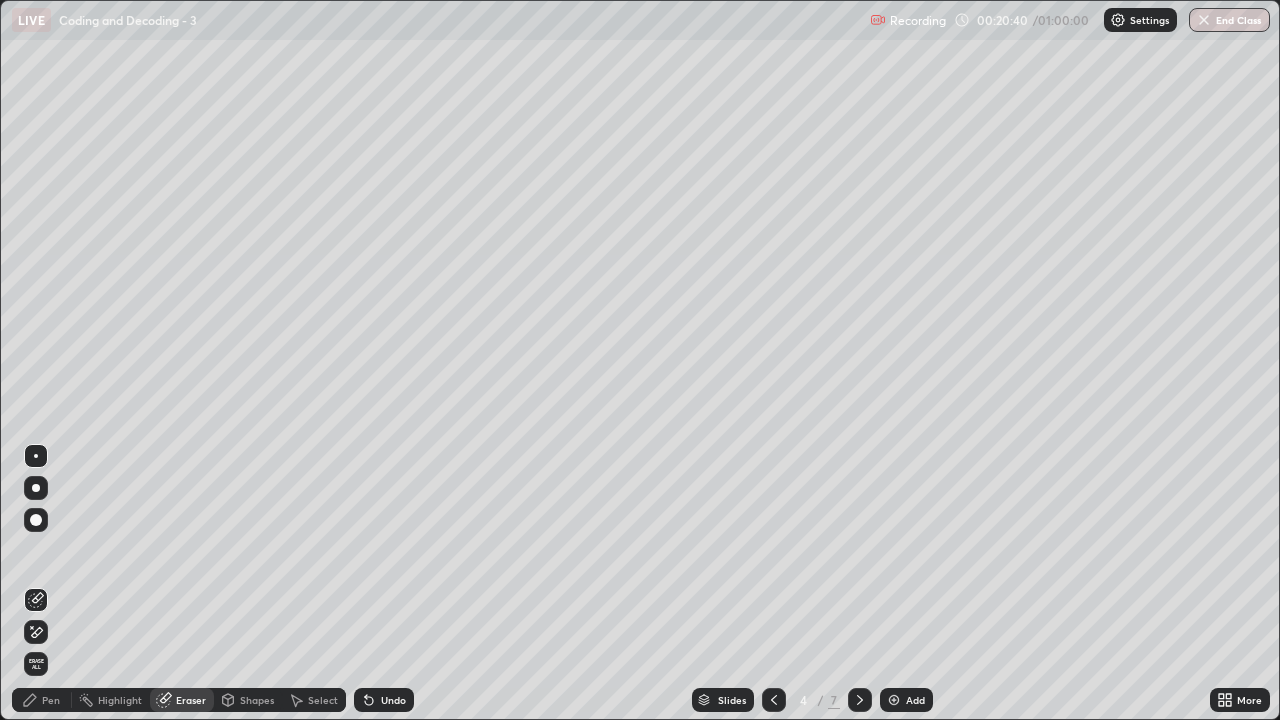 click on "Pen" at bounding box center (42, 700) 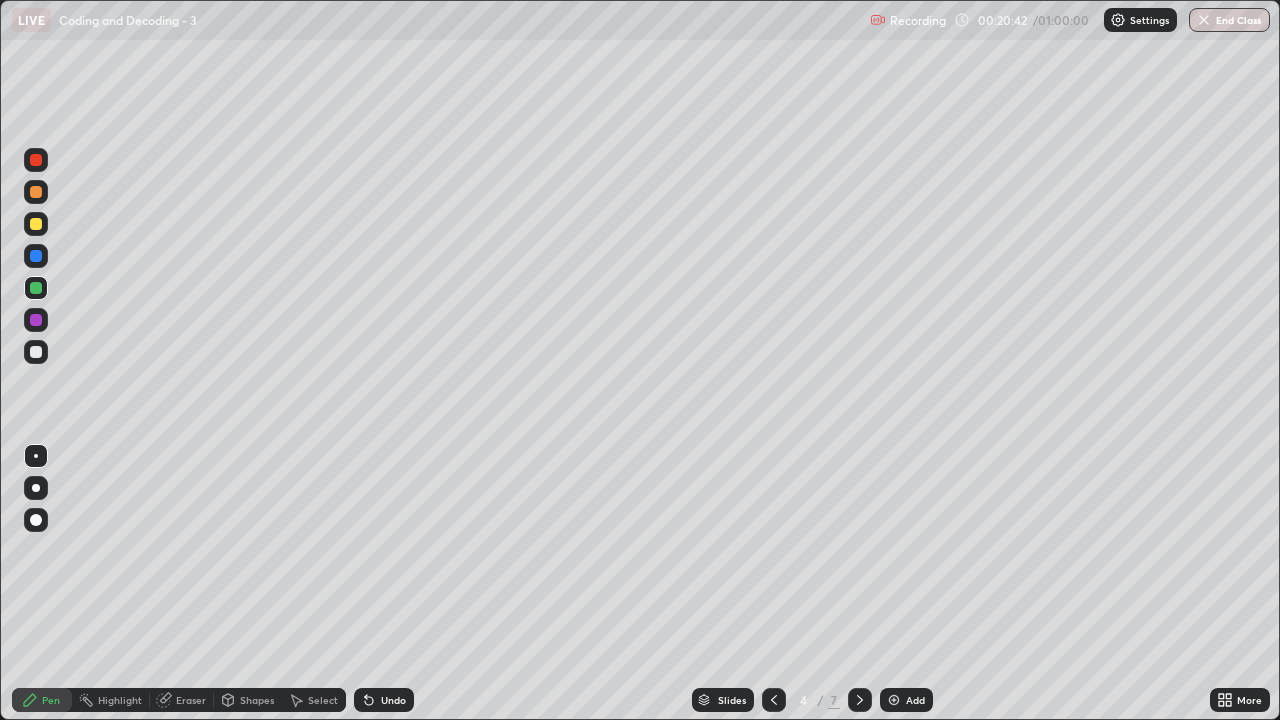 click at bounding box center [36, 224] 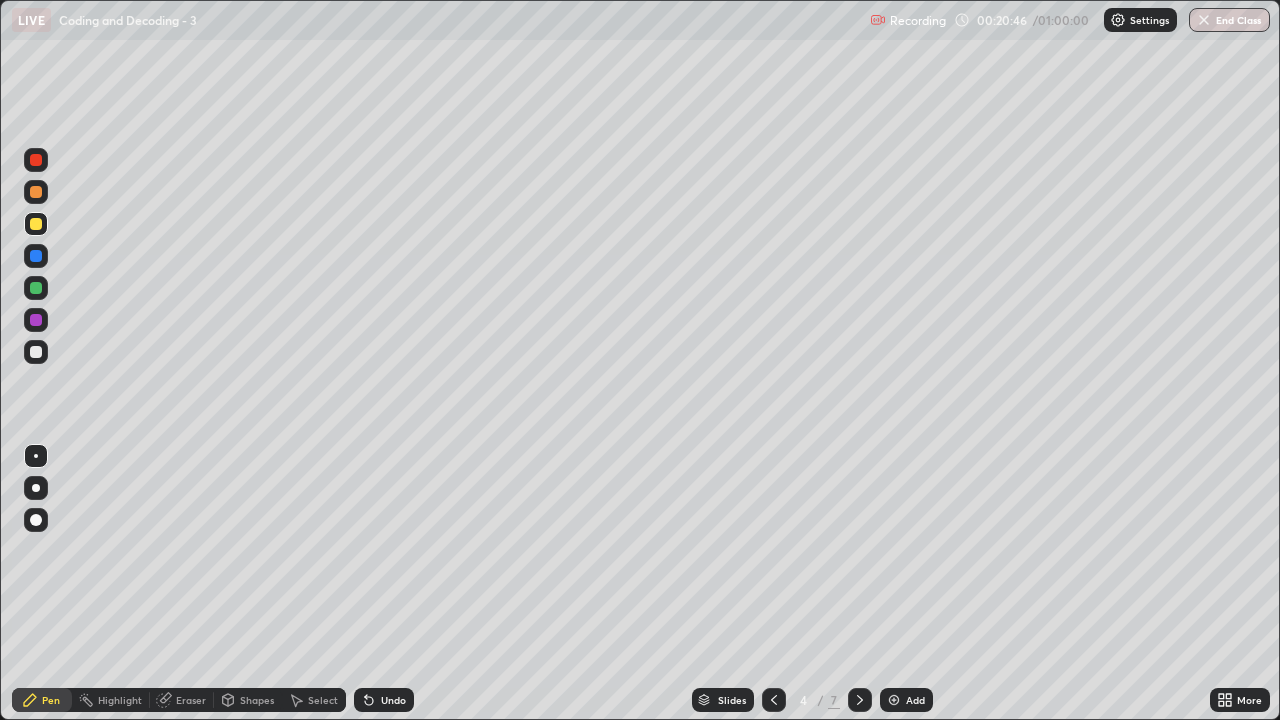 click 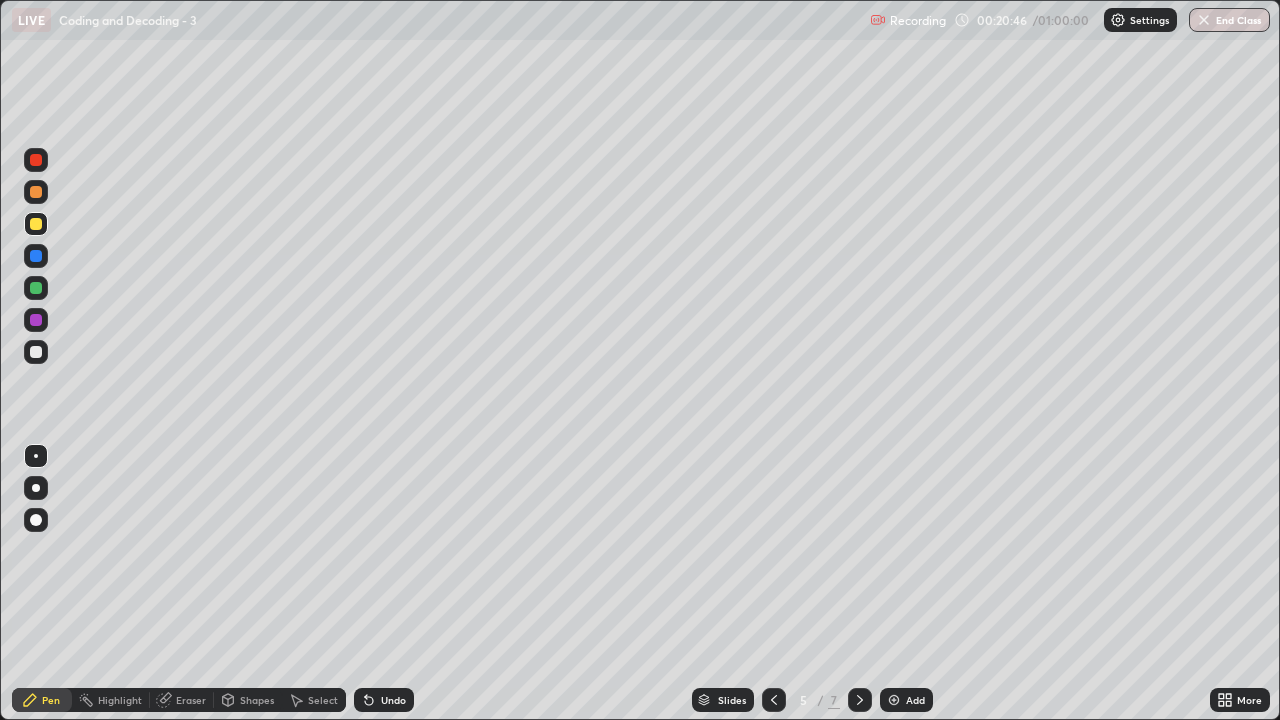 click 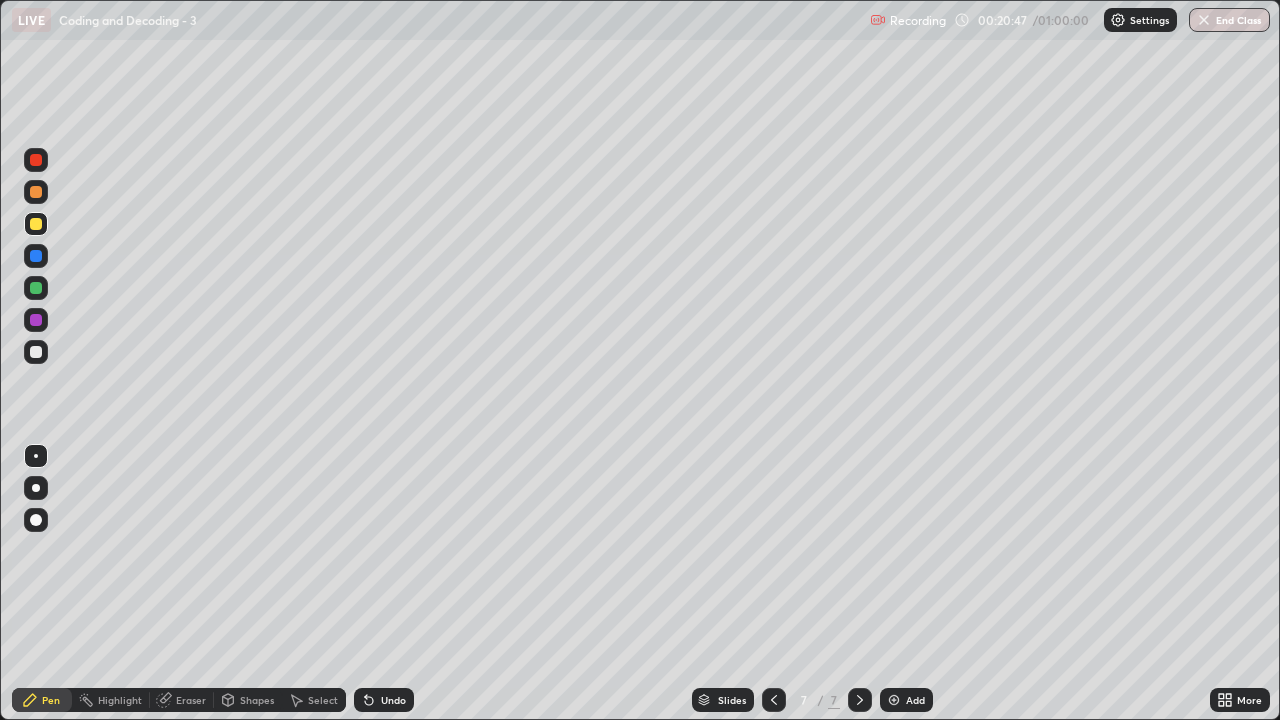 click 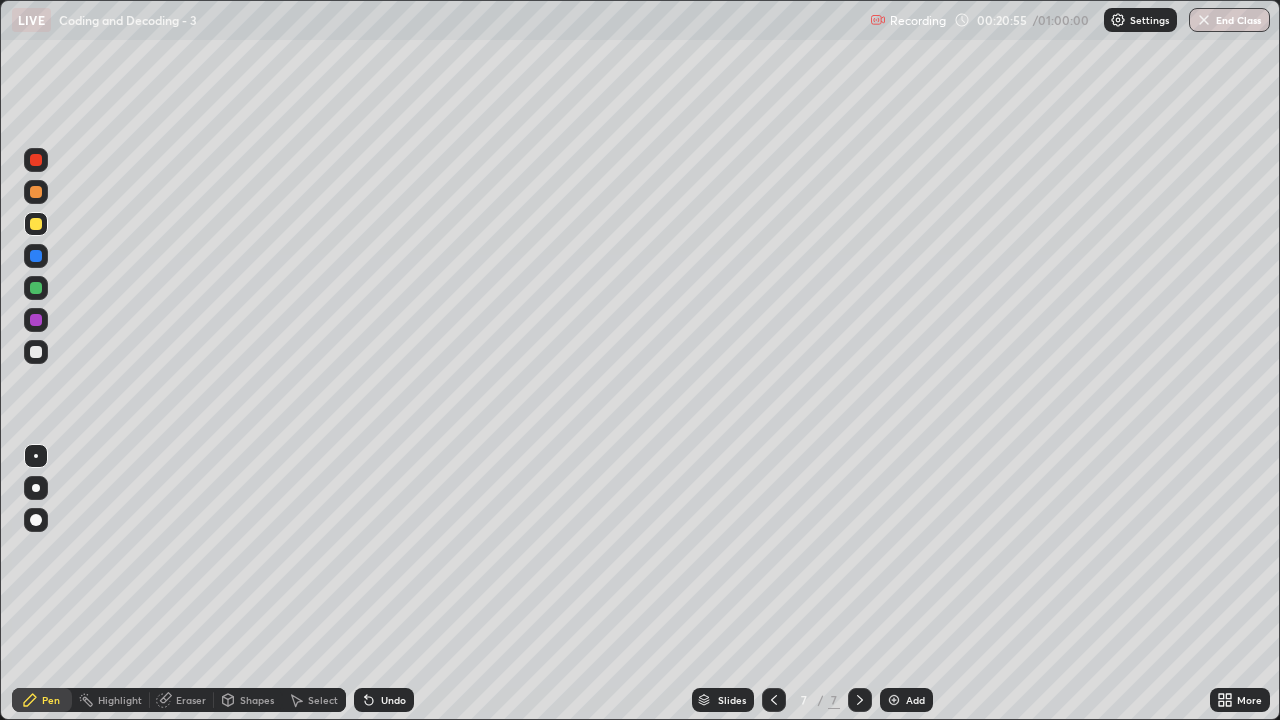 click on "Undo" at bounding box center (384, 700) 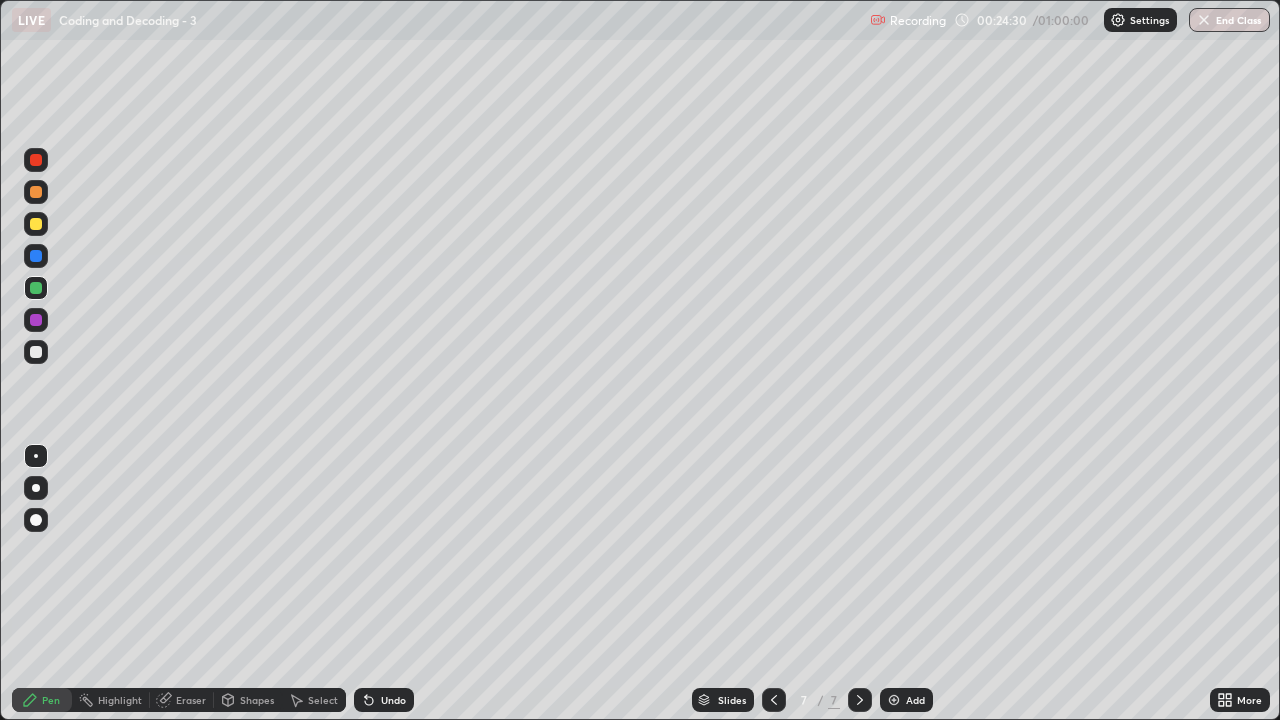 click on "Select" at bounding box center [323, 700] 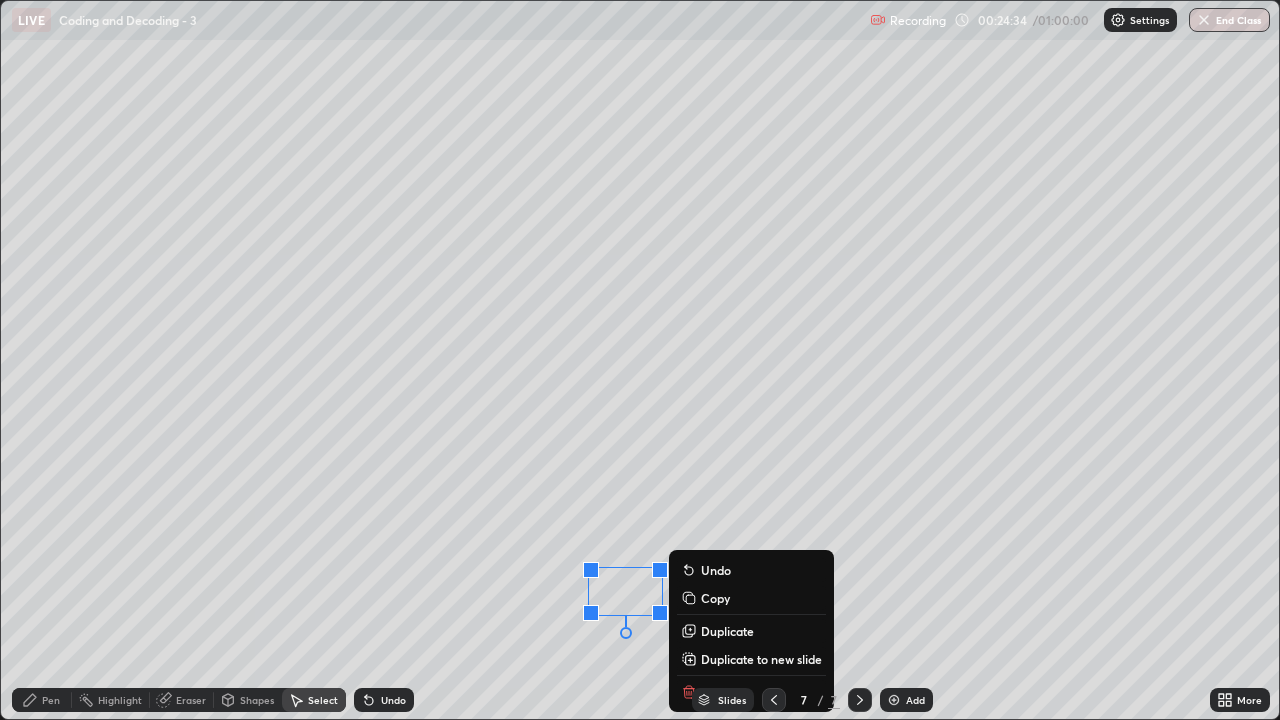 click on "Pen" at bounding box center (51, 700) 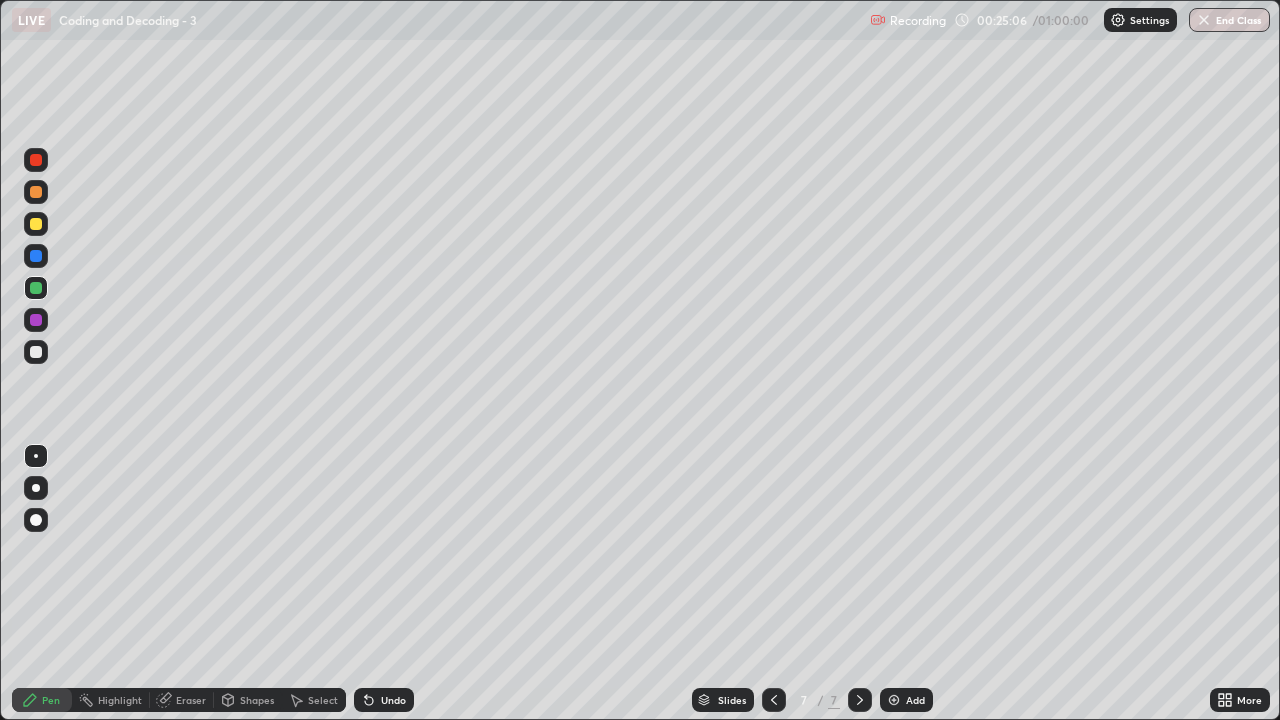 click 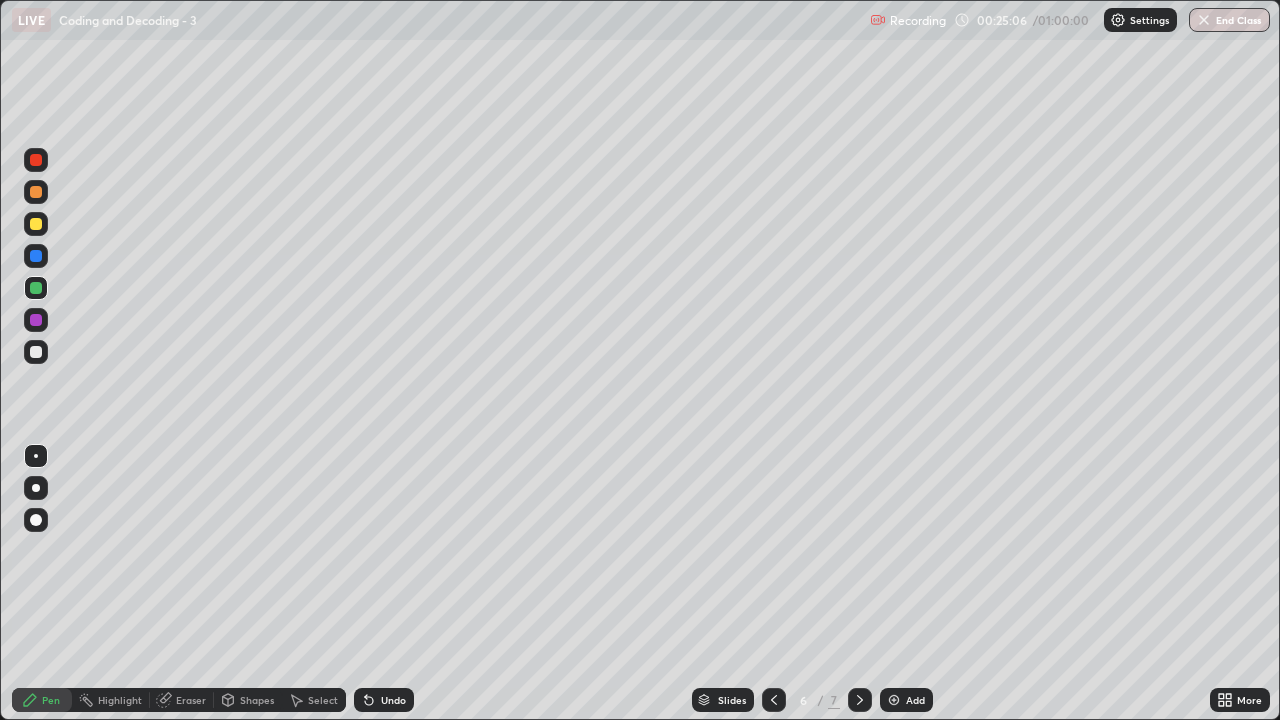 click 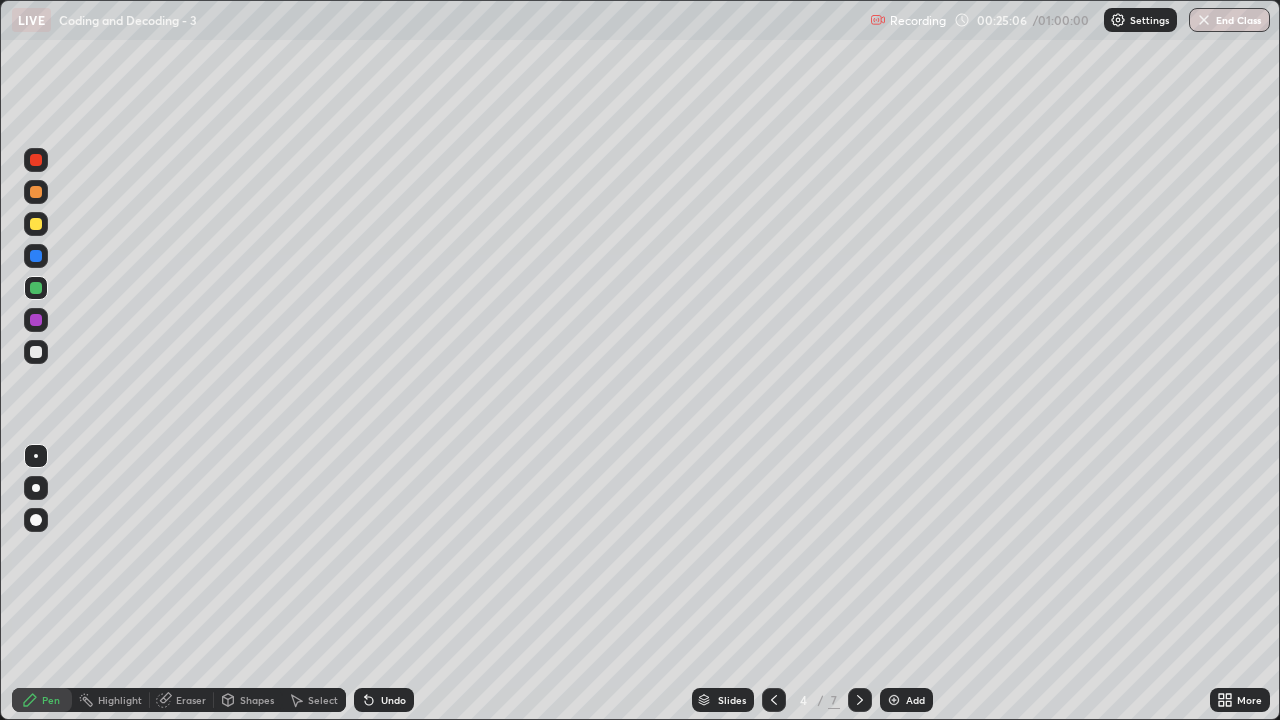 click 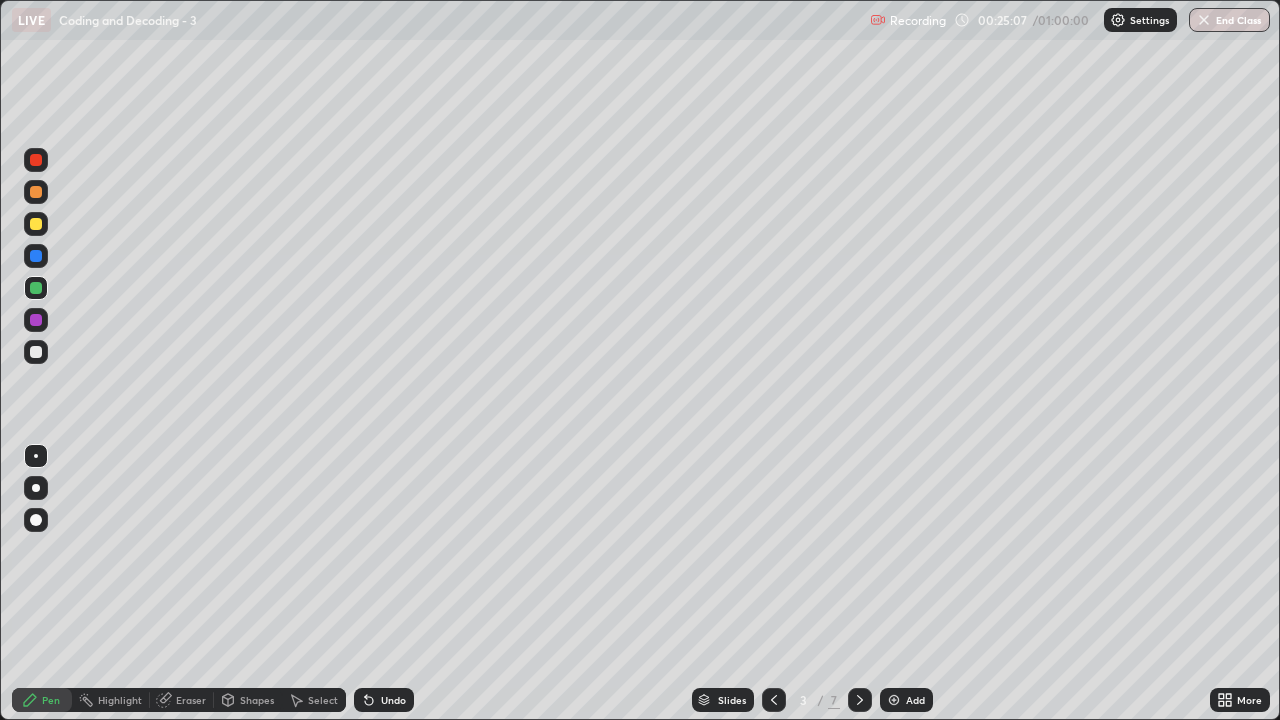 click 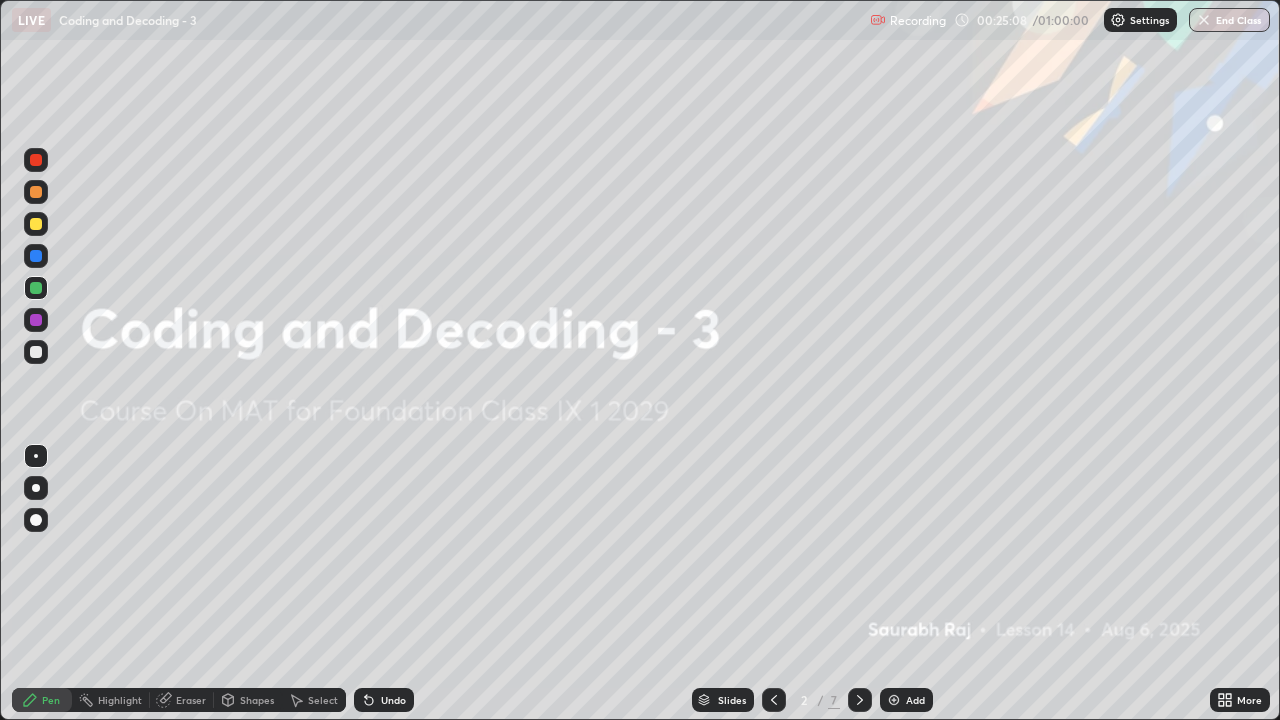 click at bounding box center [860, 700] 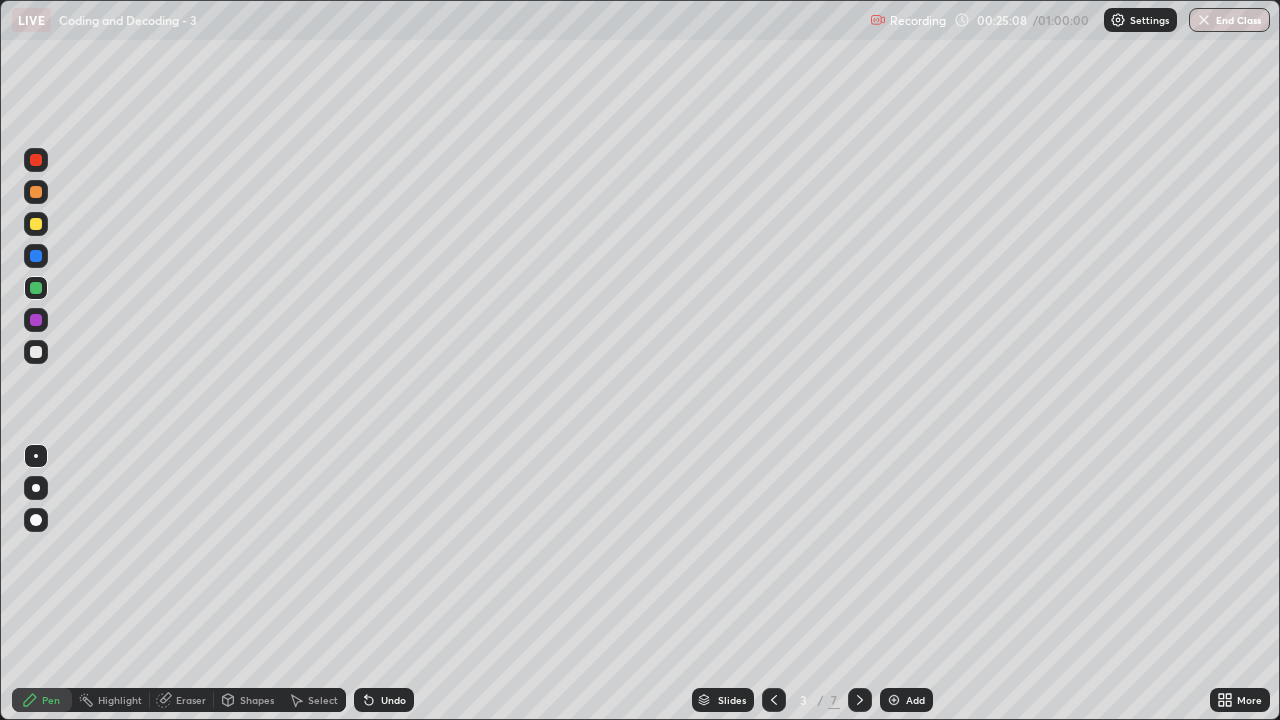 click 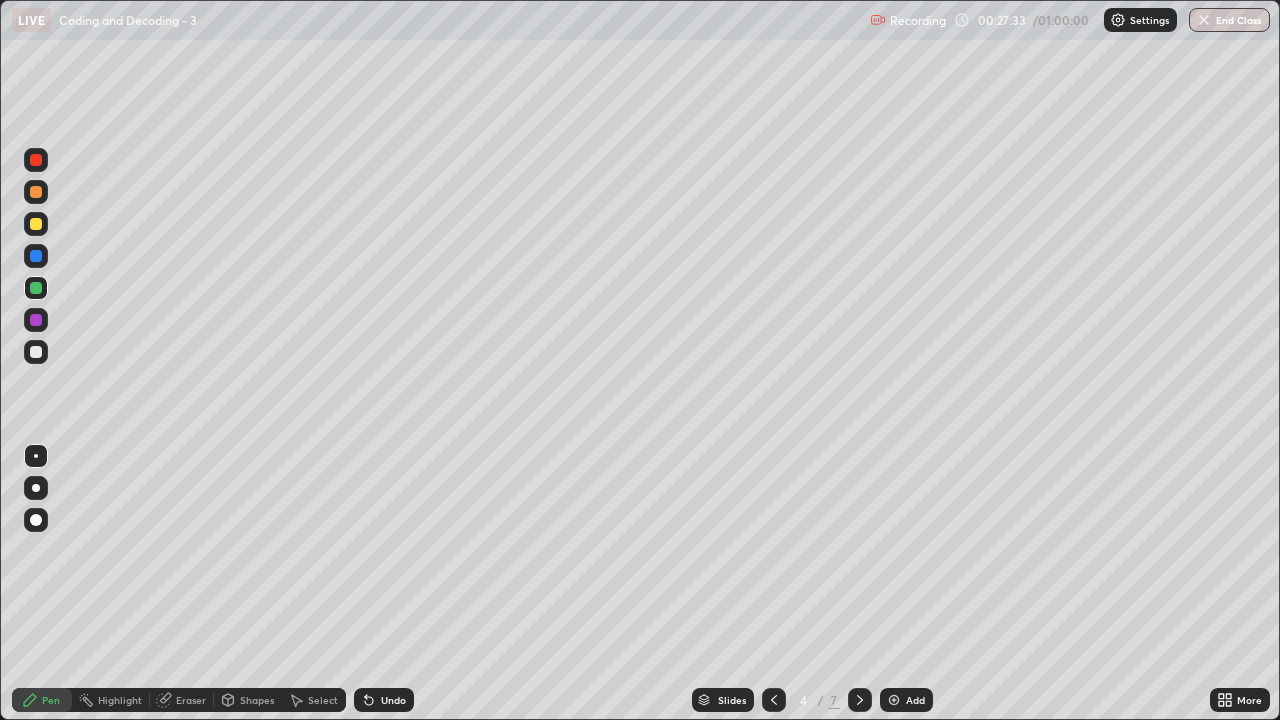 click 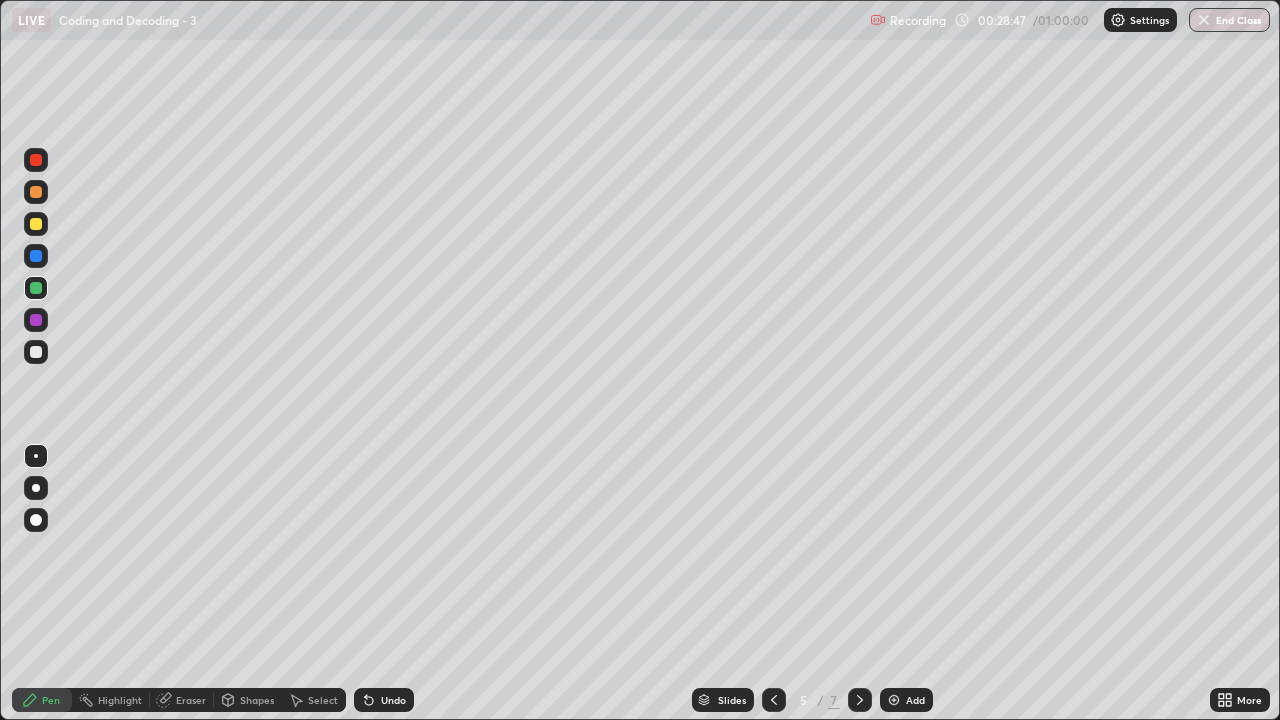 click 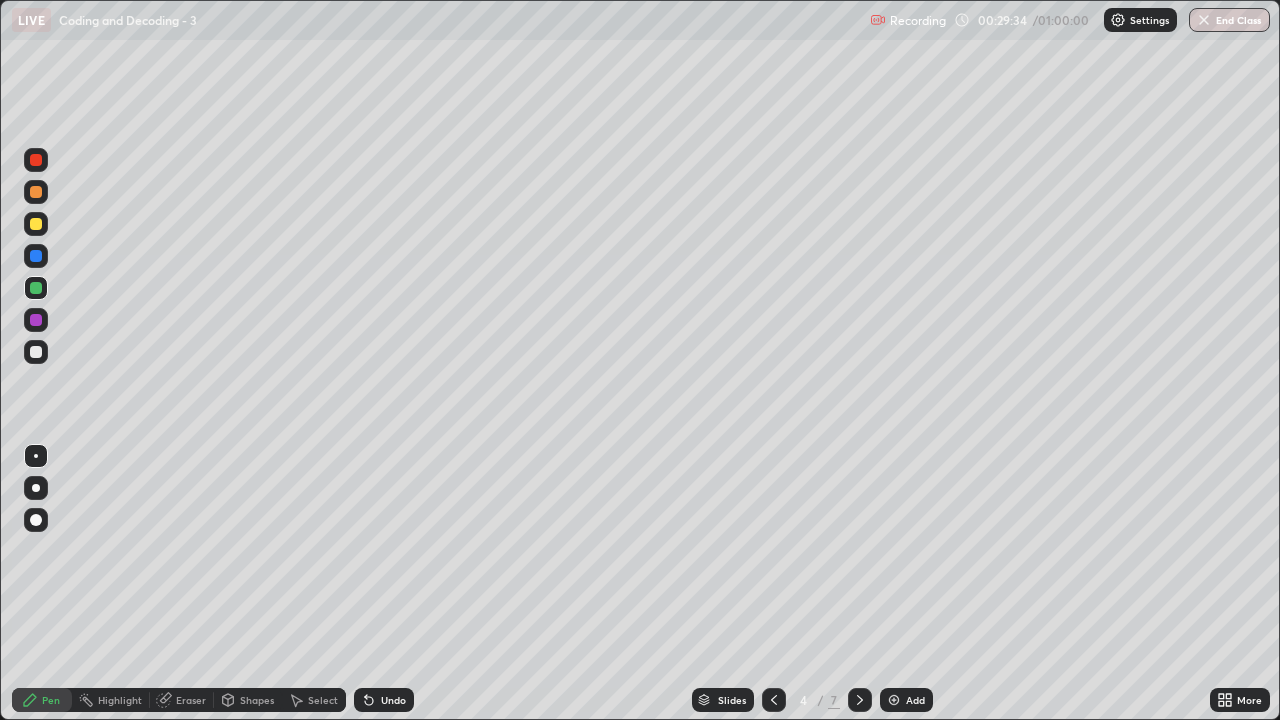 click 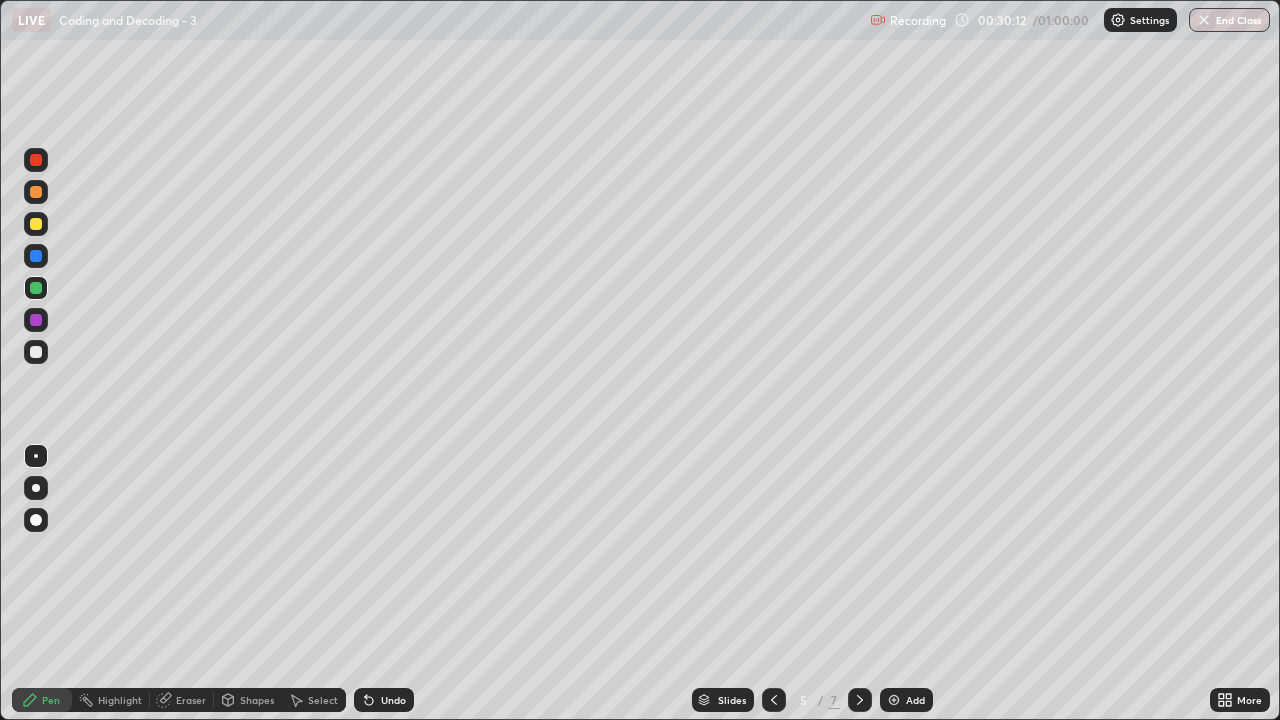 click on "Select" at bounding box center (323, 700) 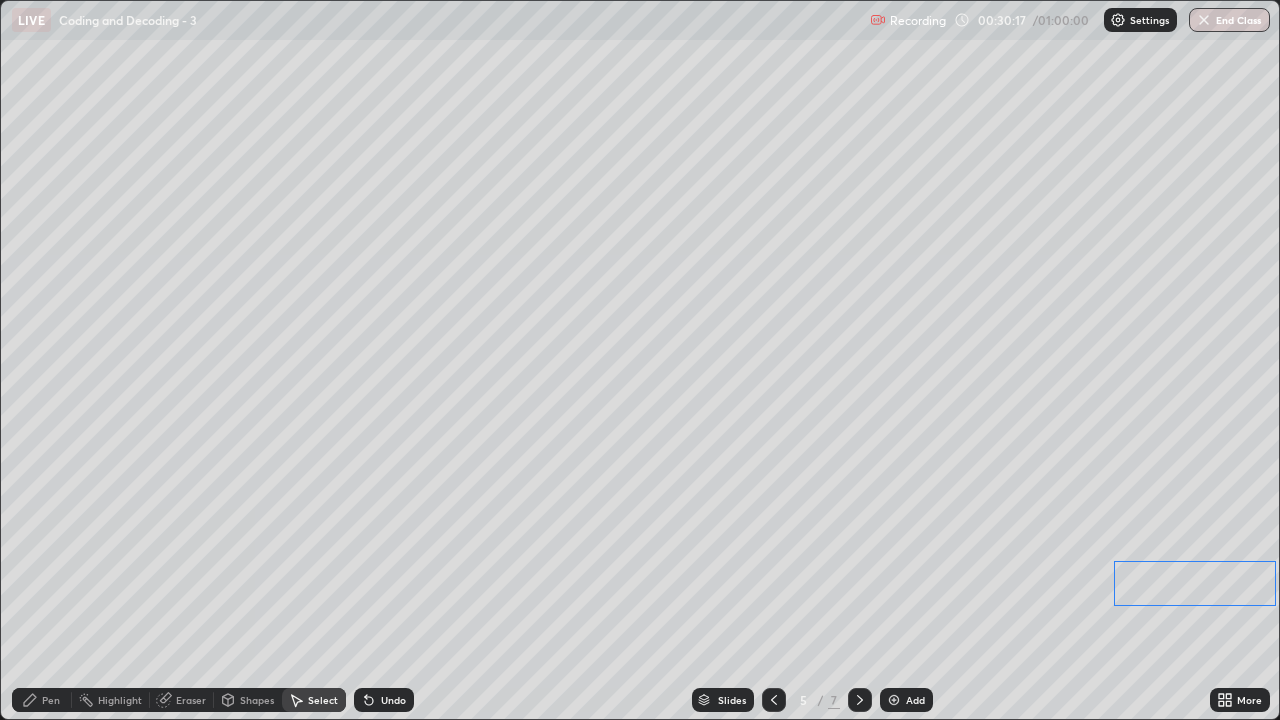 click on "0 ° Undo Copy Duplicate Duplicate to new slide Delete" at bounding box center (640, 360) 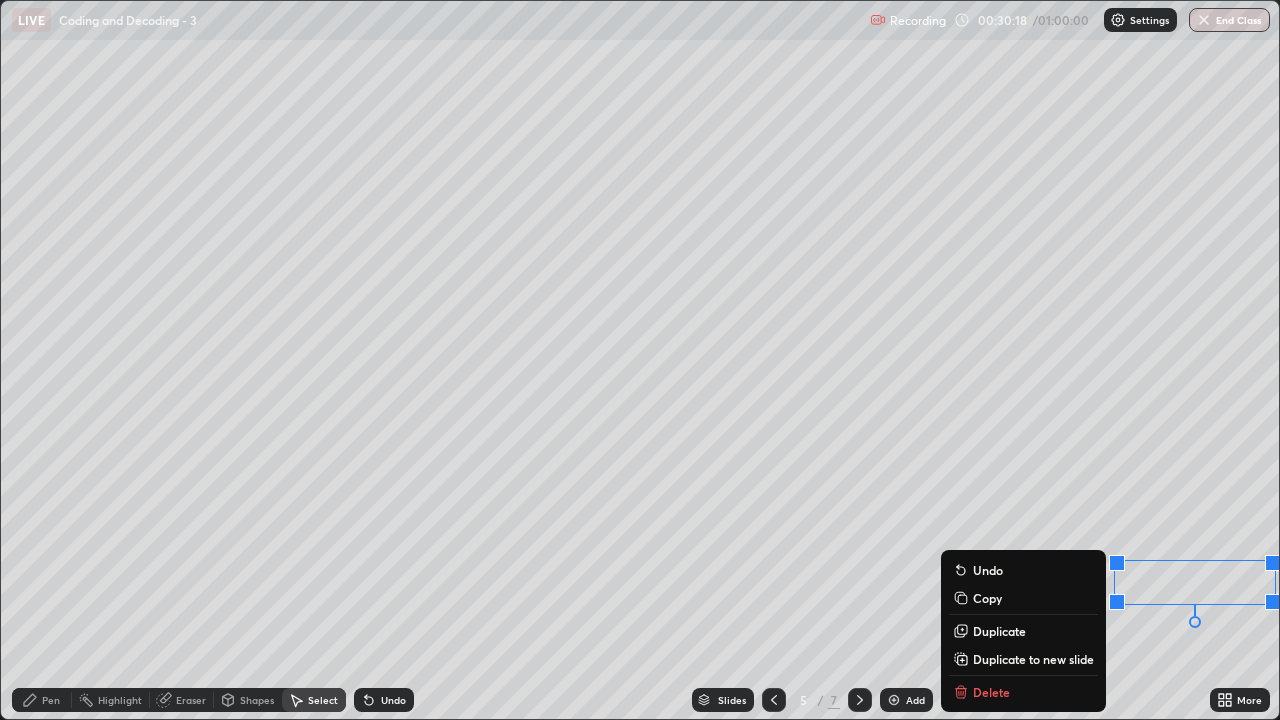 click on "0 ° Undo Copy Duplicate Duplicate to new slide Delete" at bounding box center (640, 360) 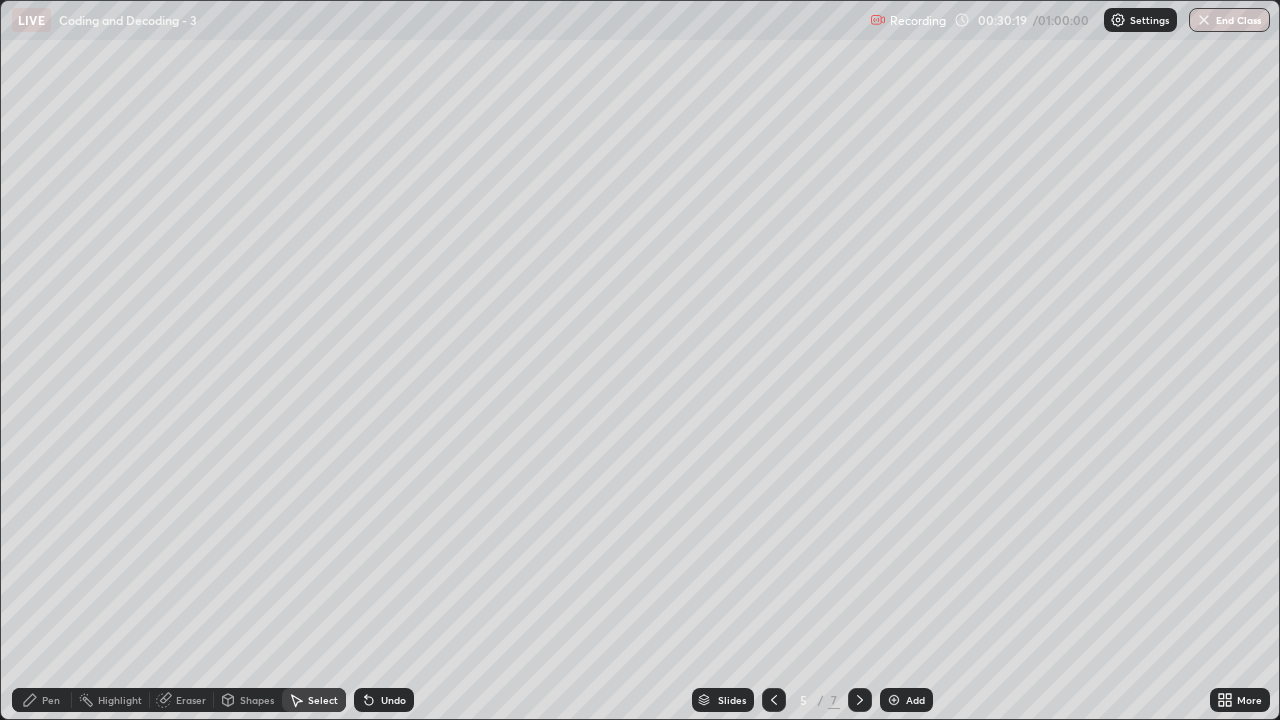 click on "Pen" at bounding box center (51, 700) 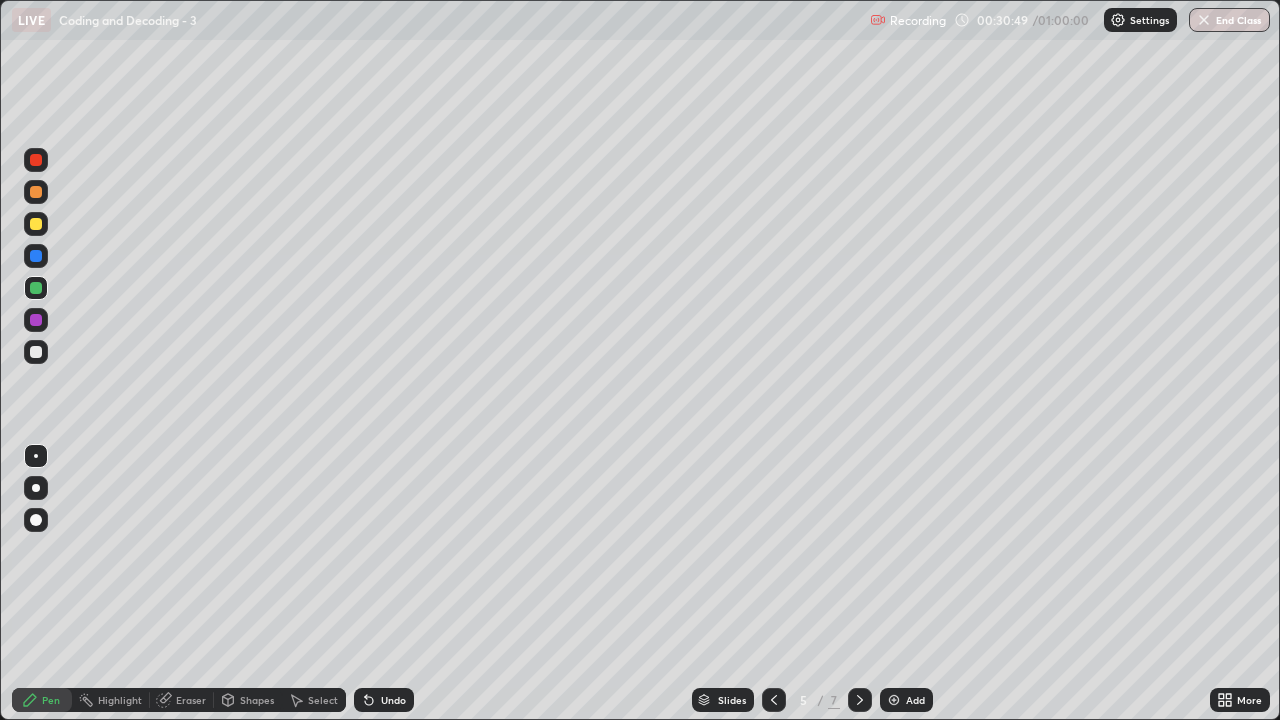 click 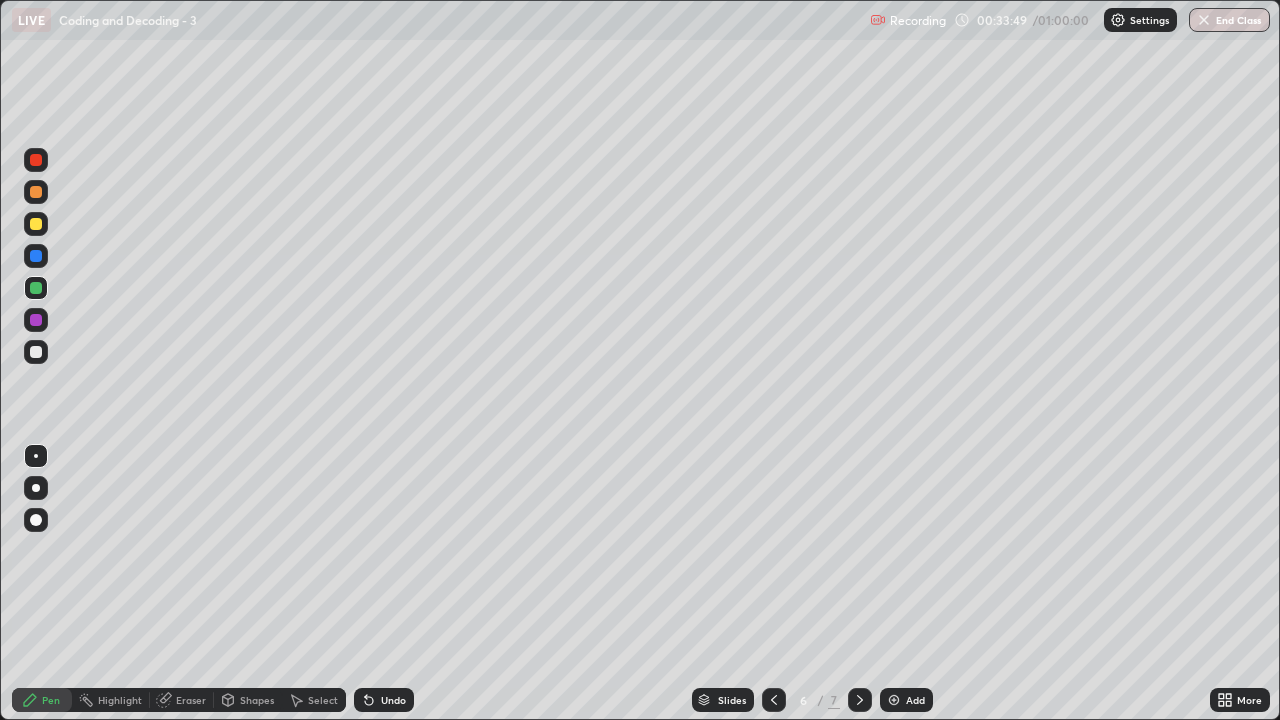 click 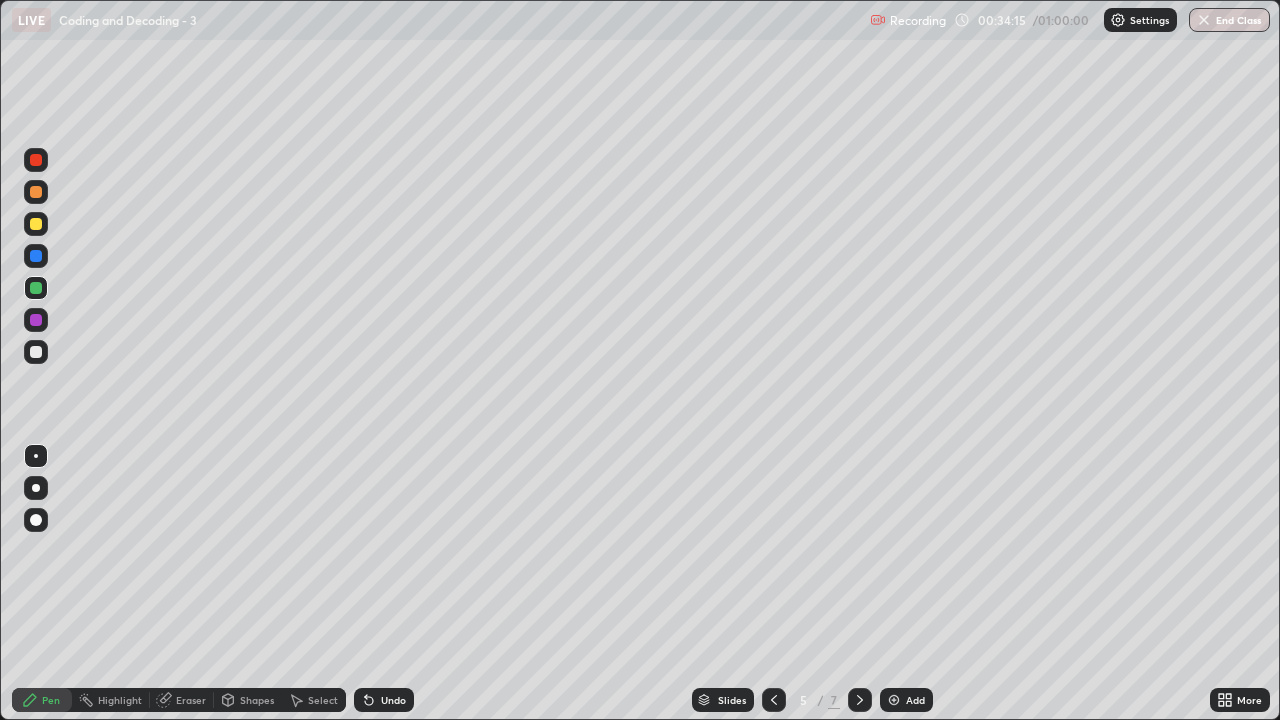 click 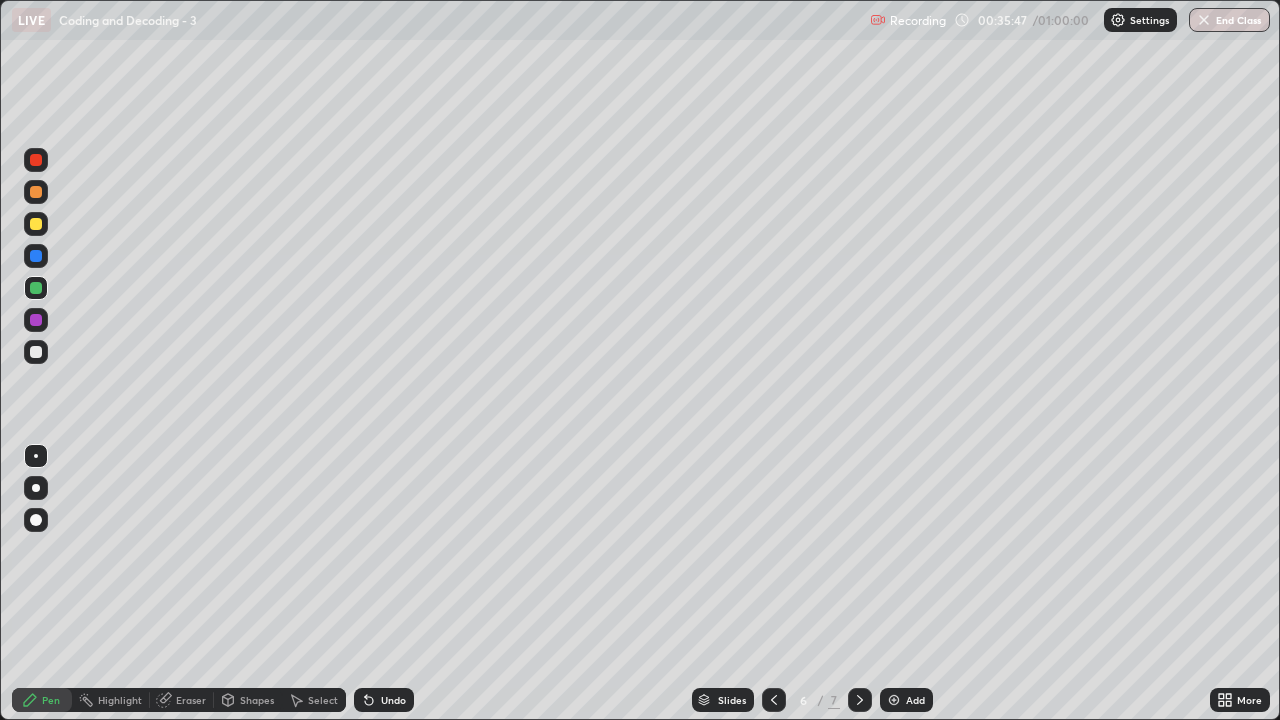 click 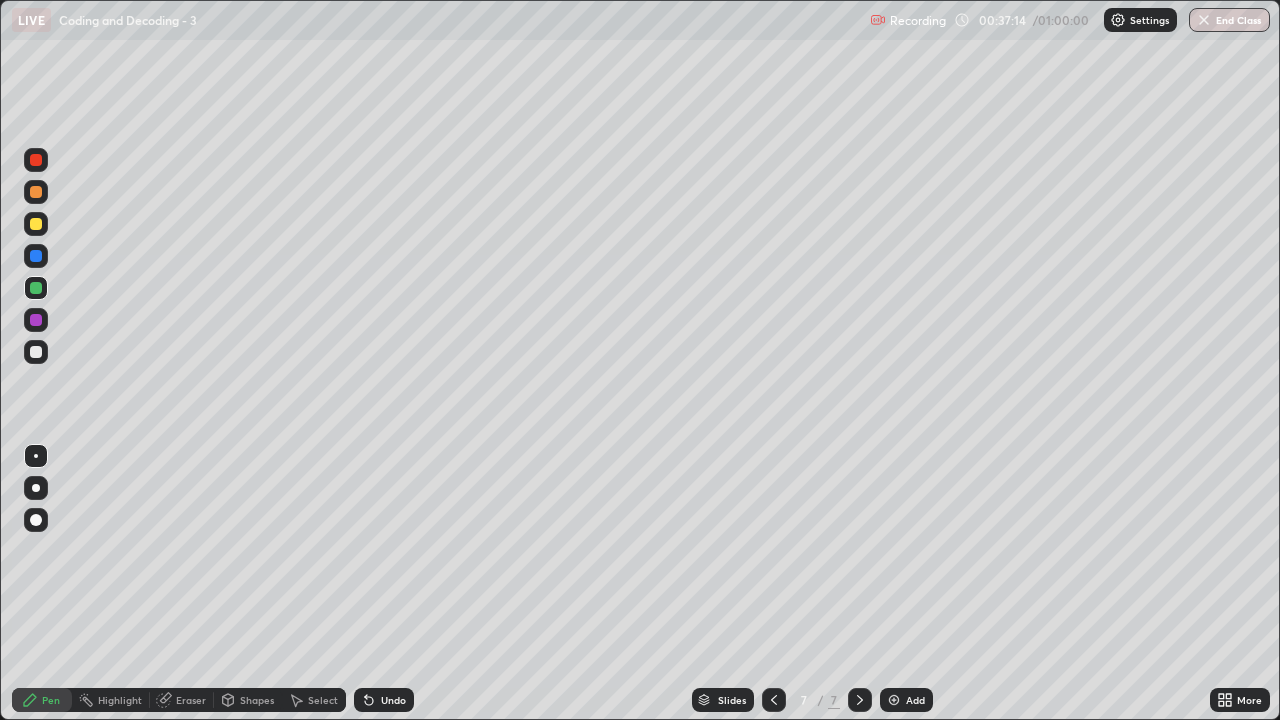 click 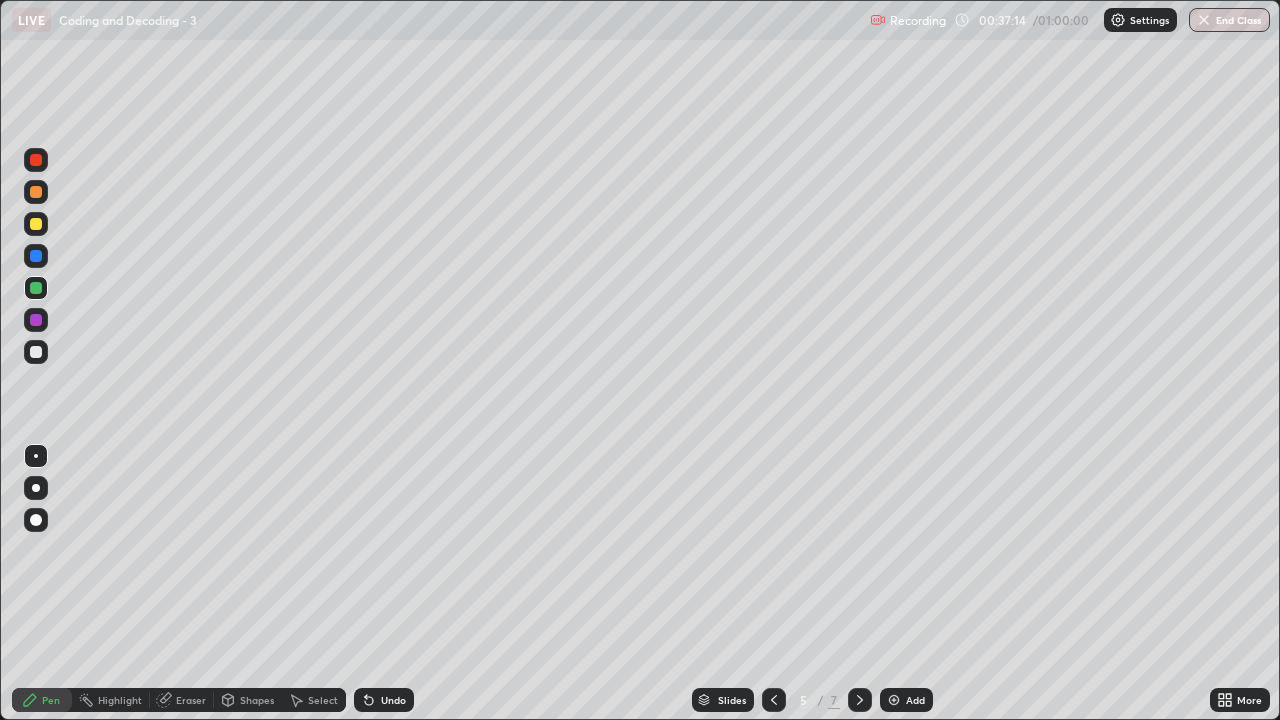 click 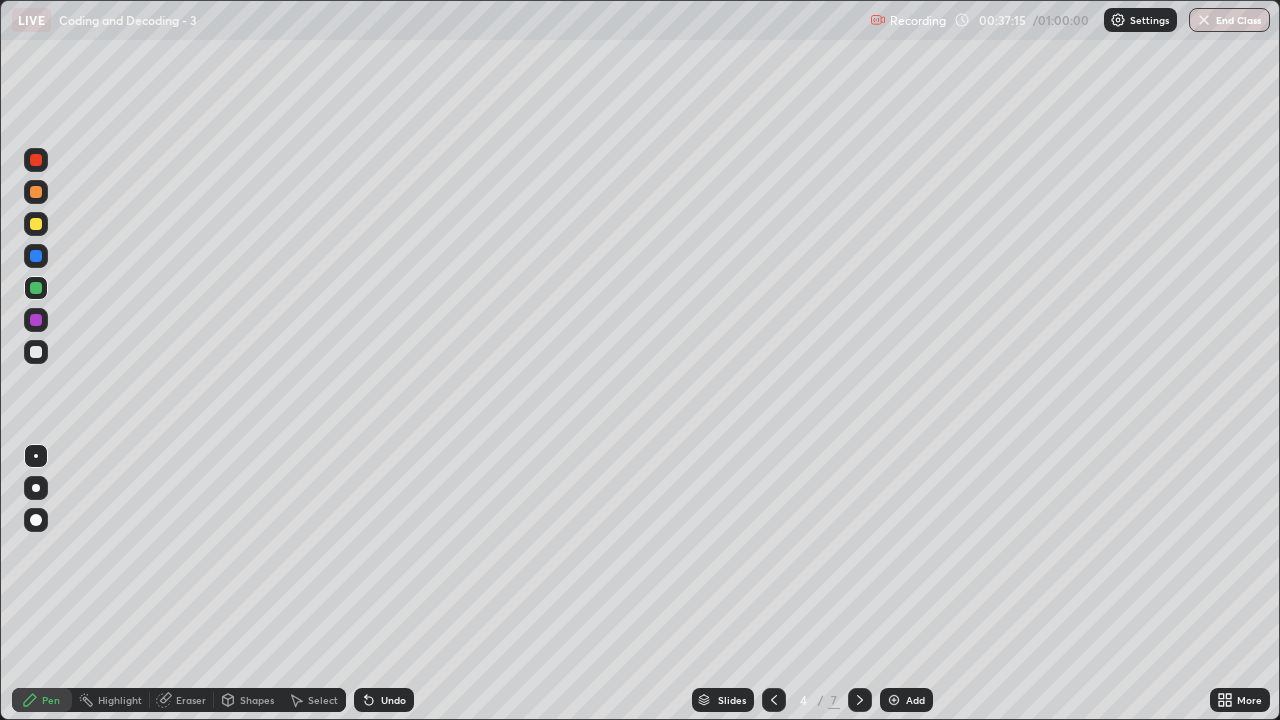 click 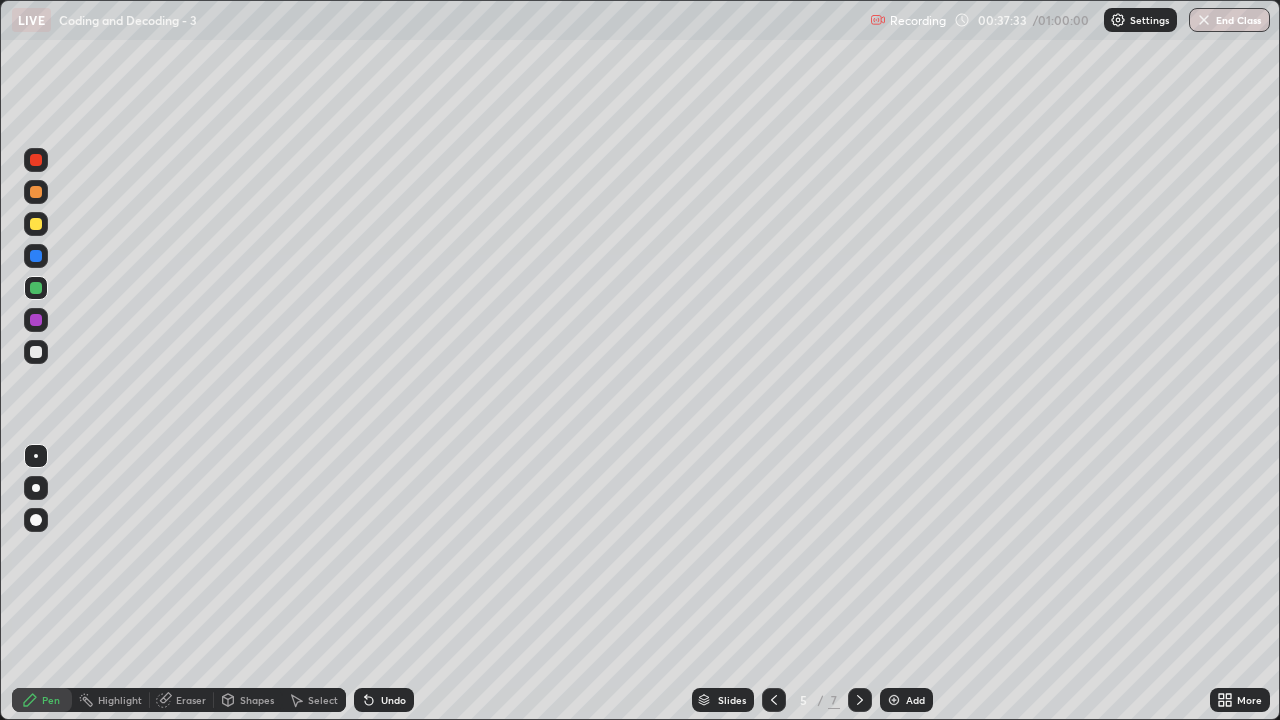 click 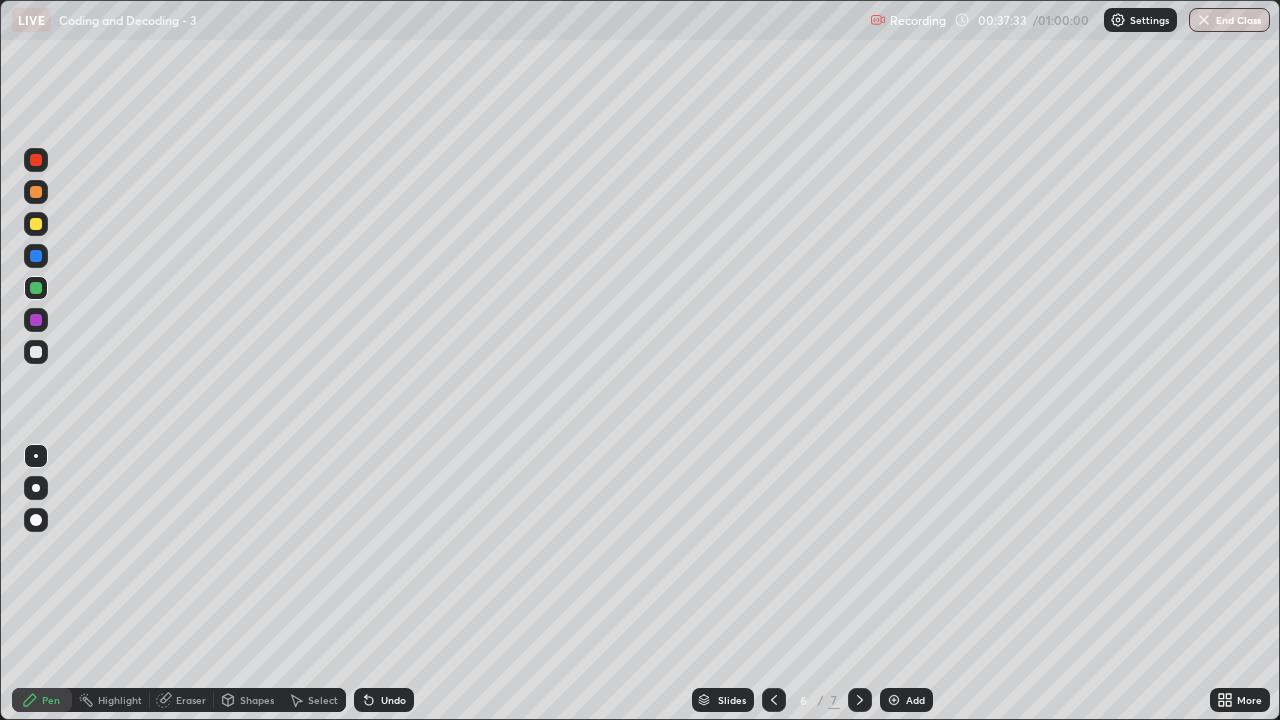 click 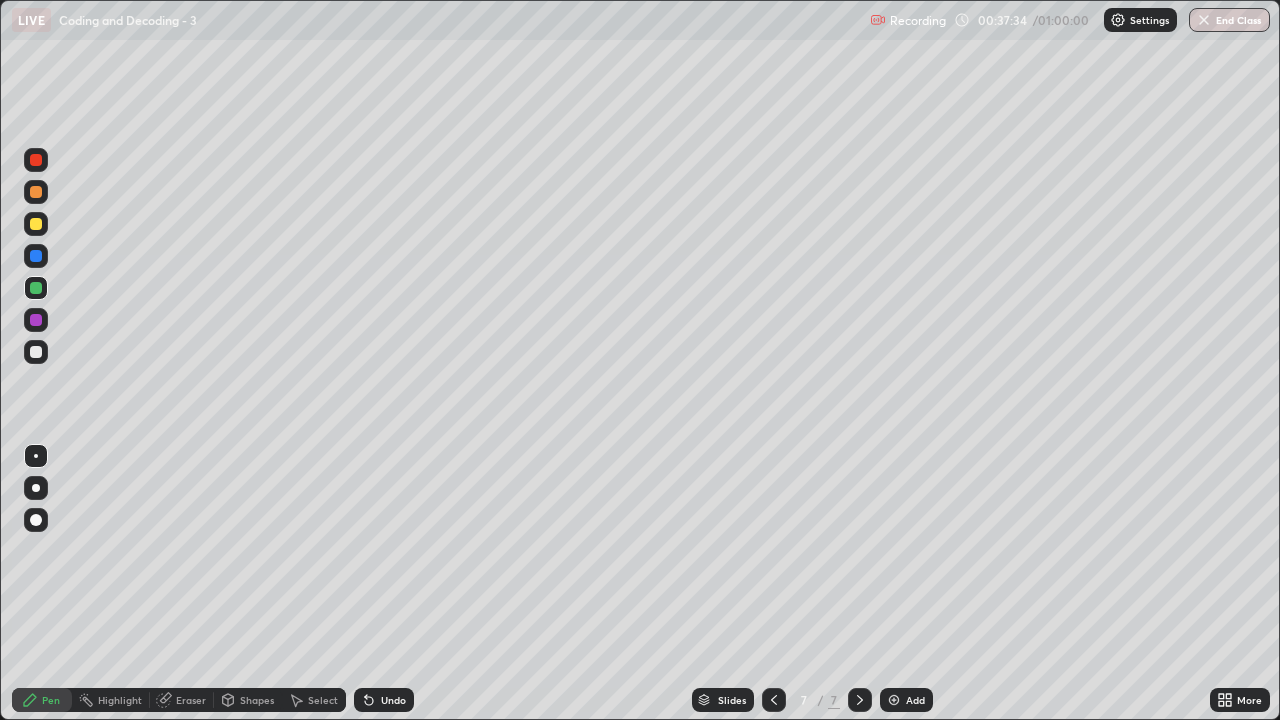 click 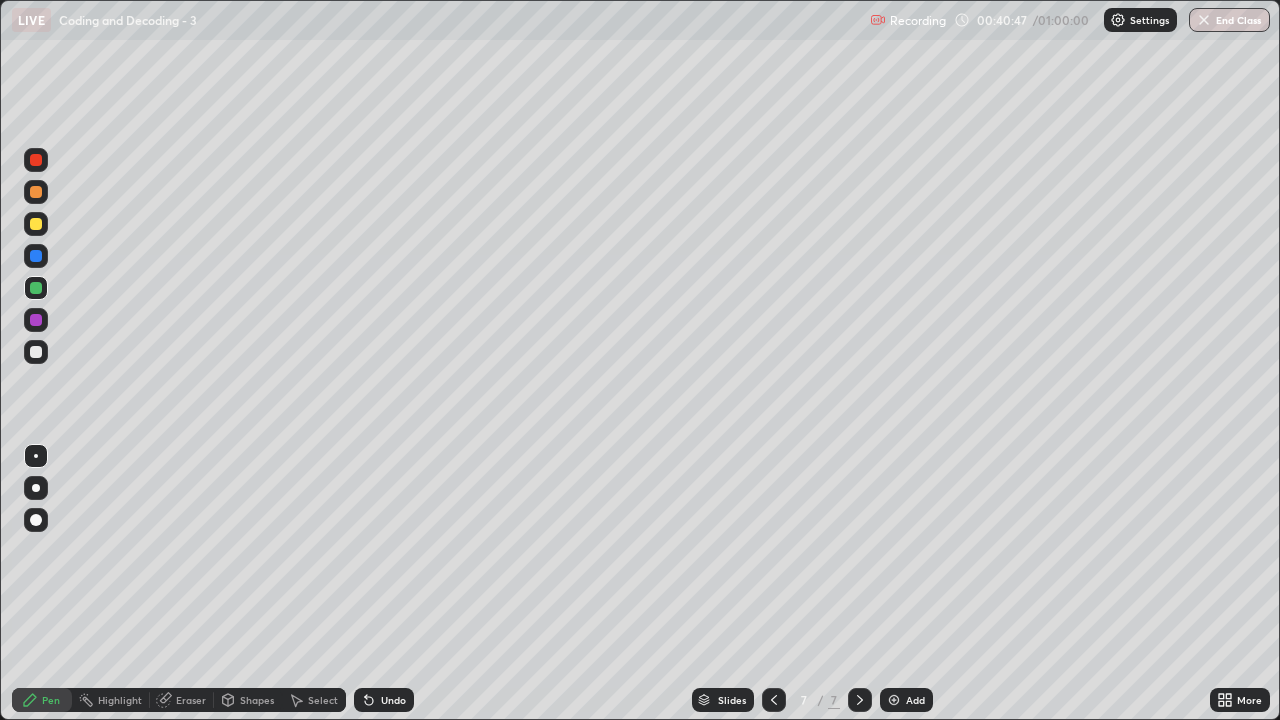 click 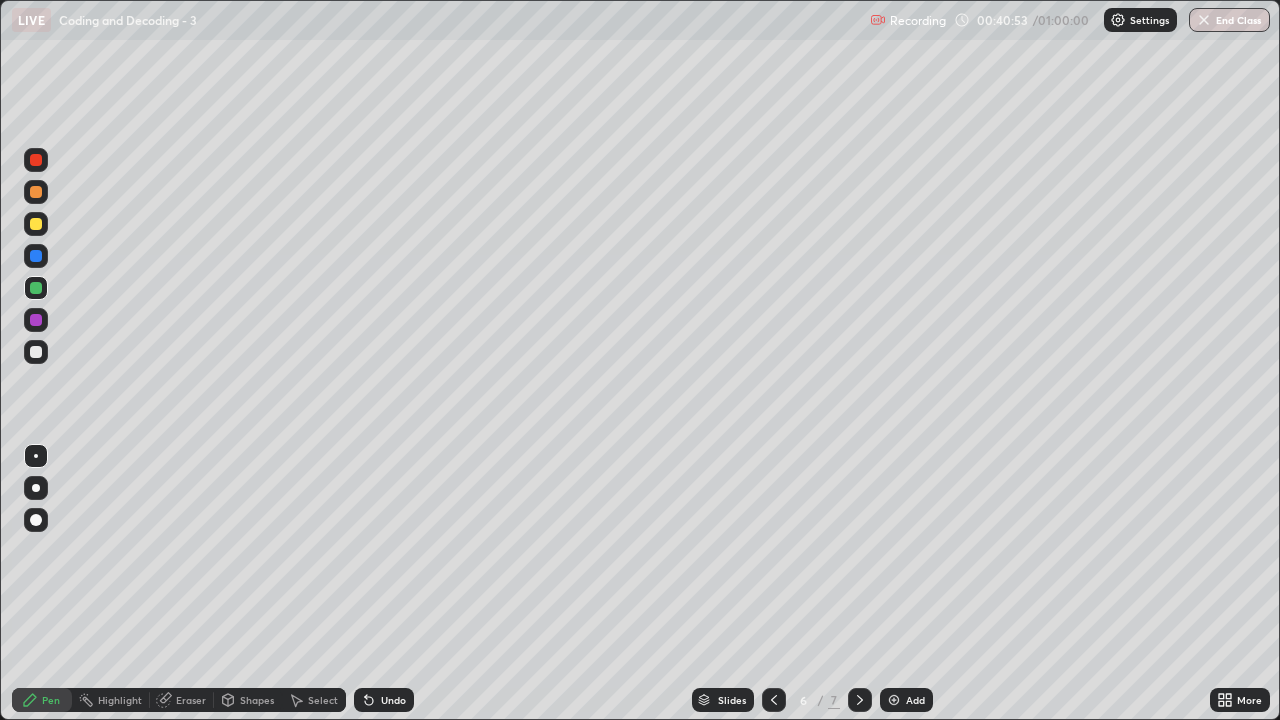 click 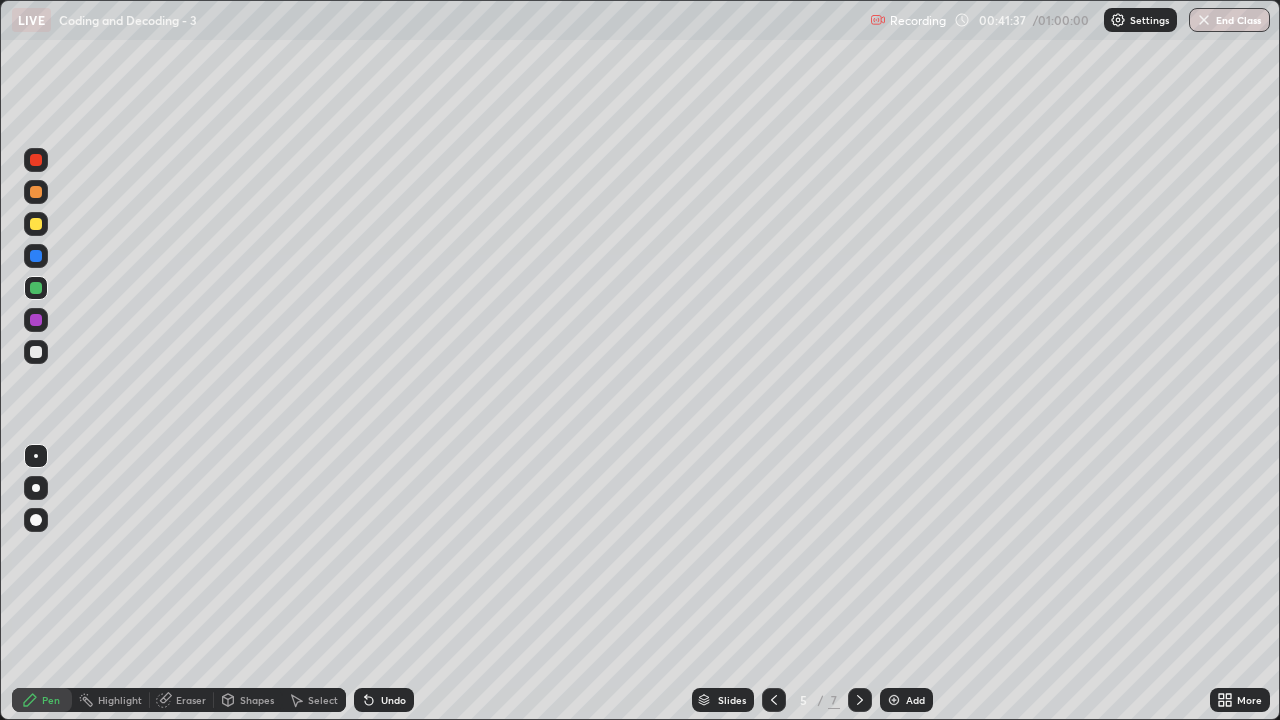 click 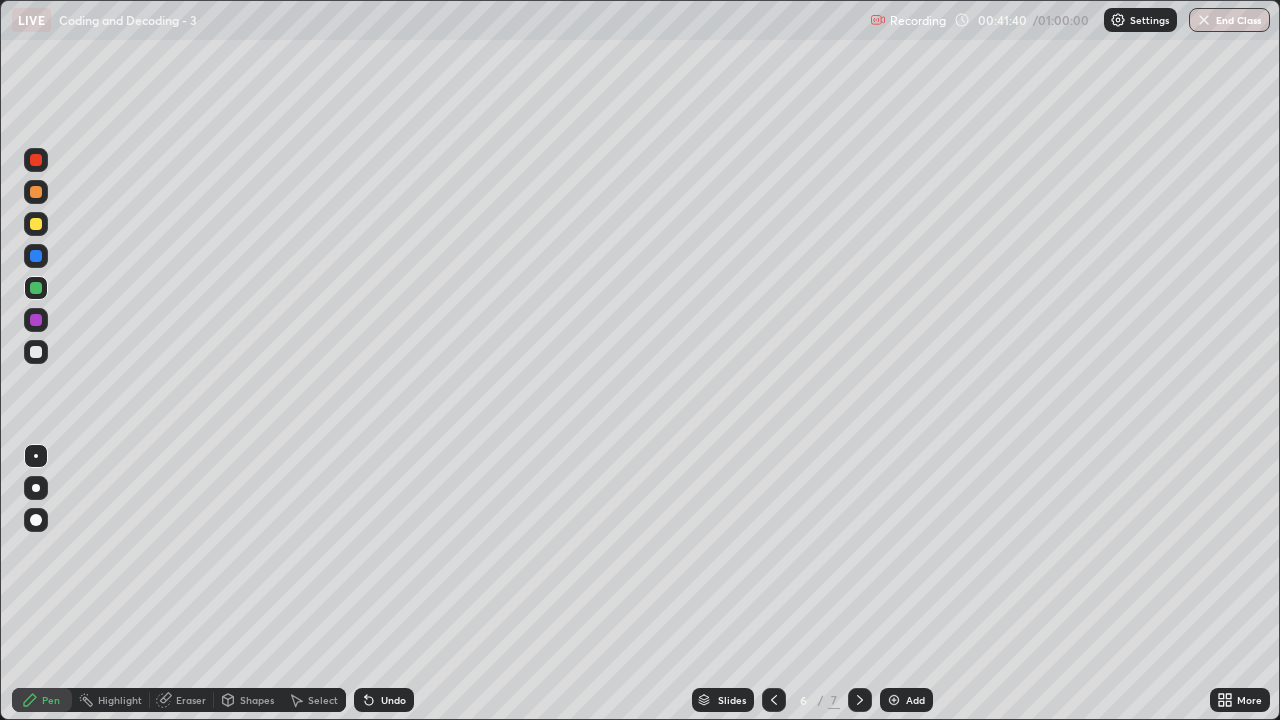 click 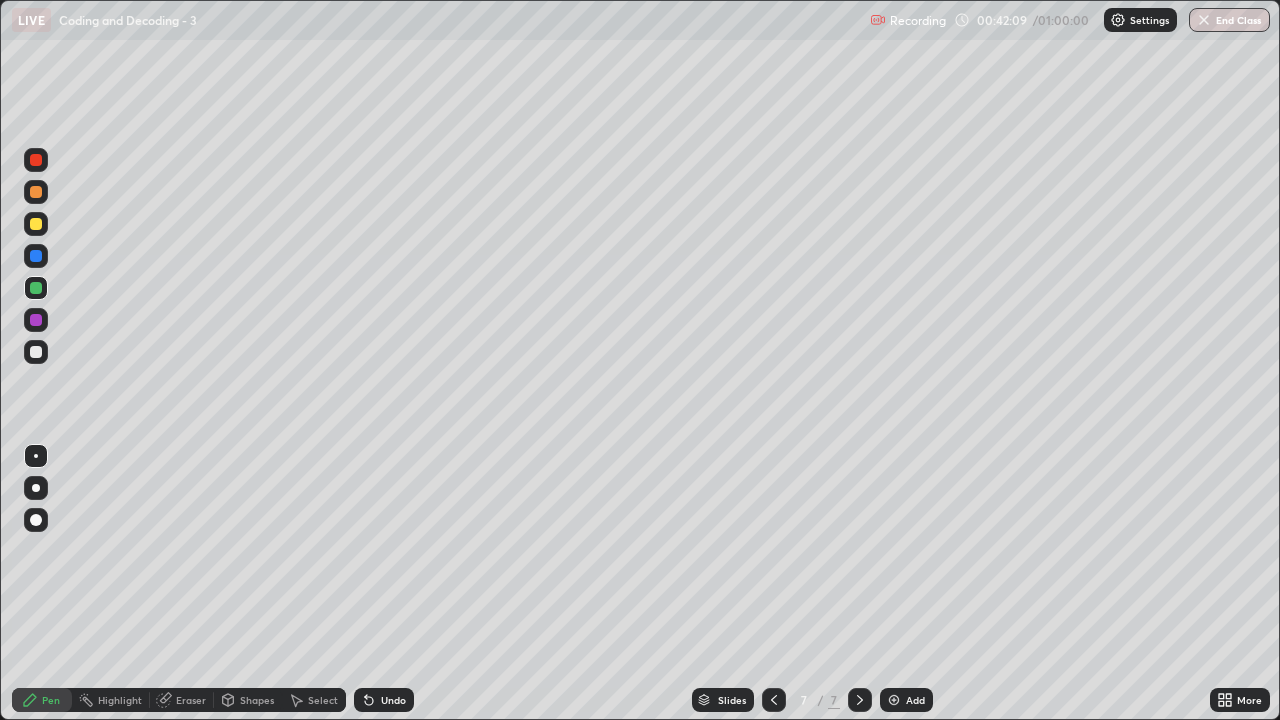 click 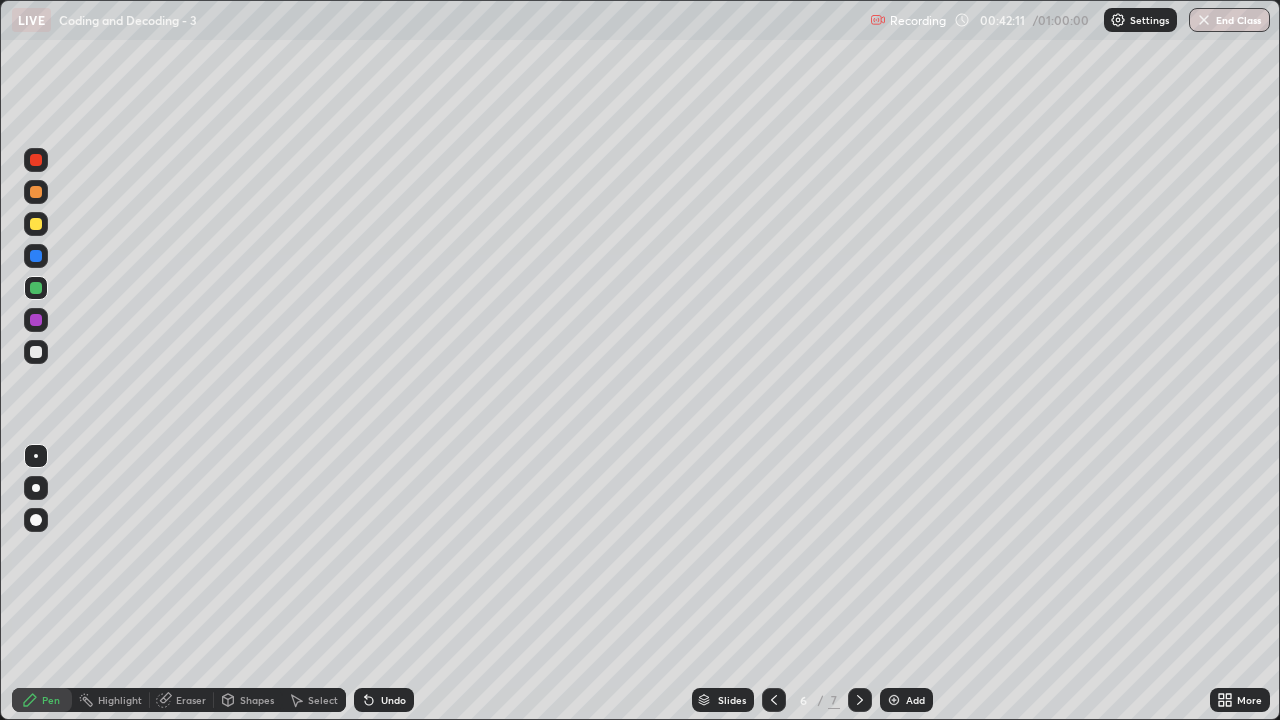 click 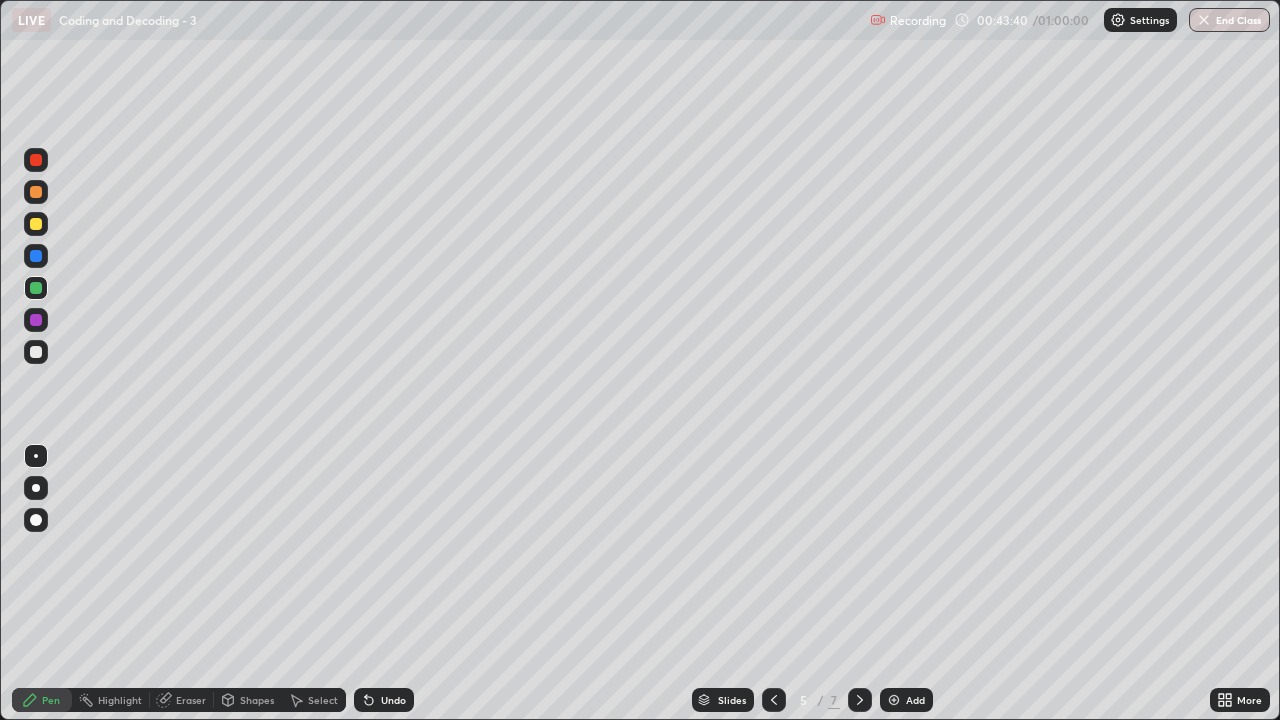 click at bounding box center [860, 700] 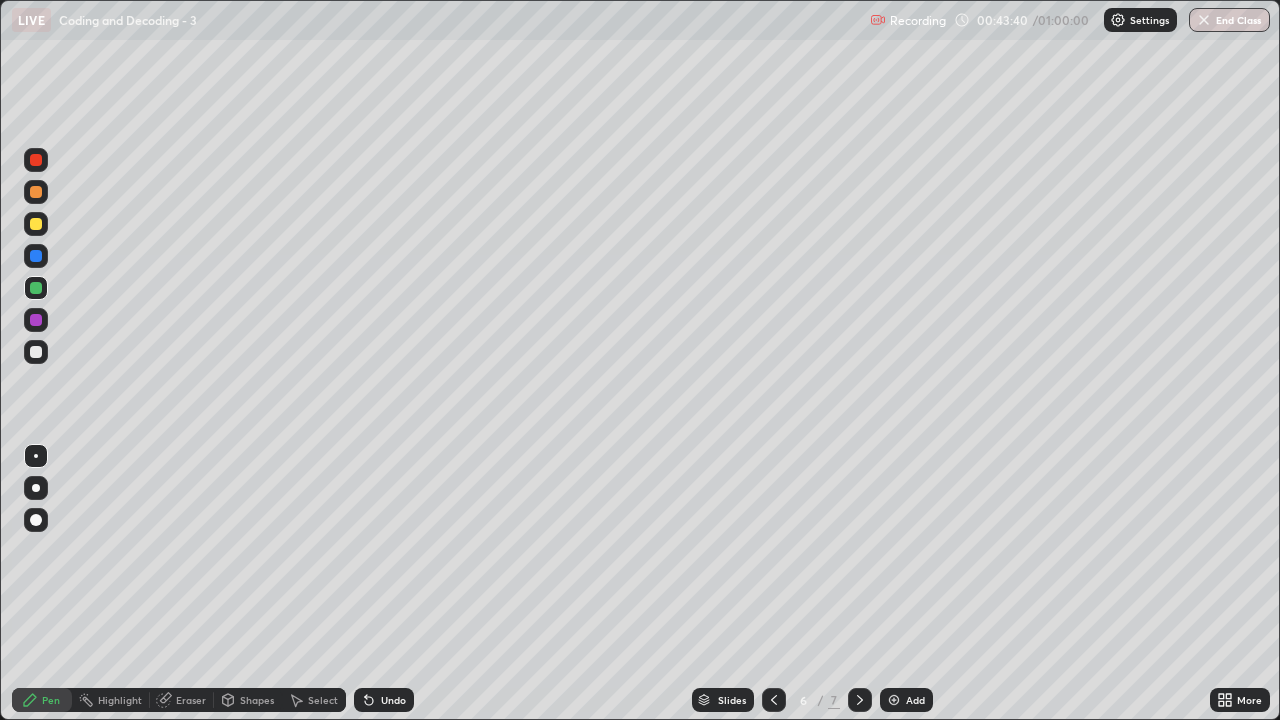 click 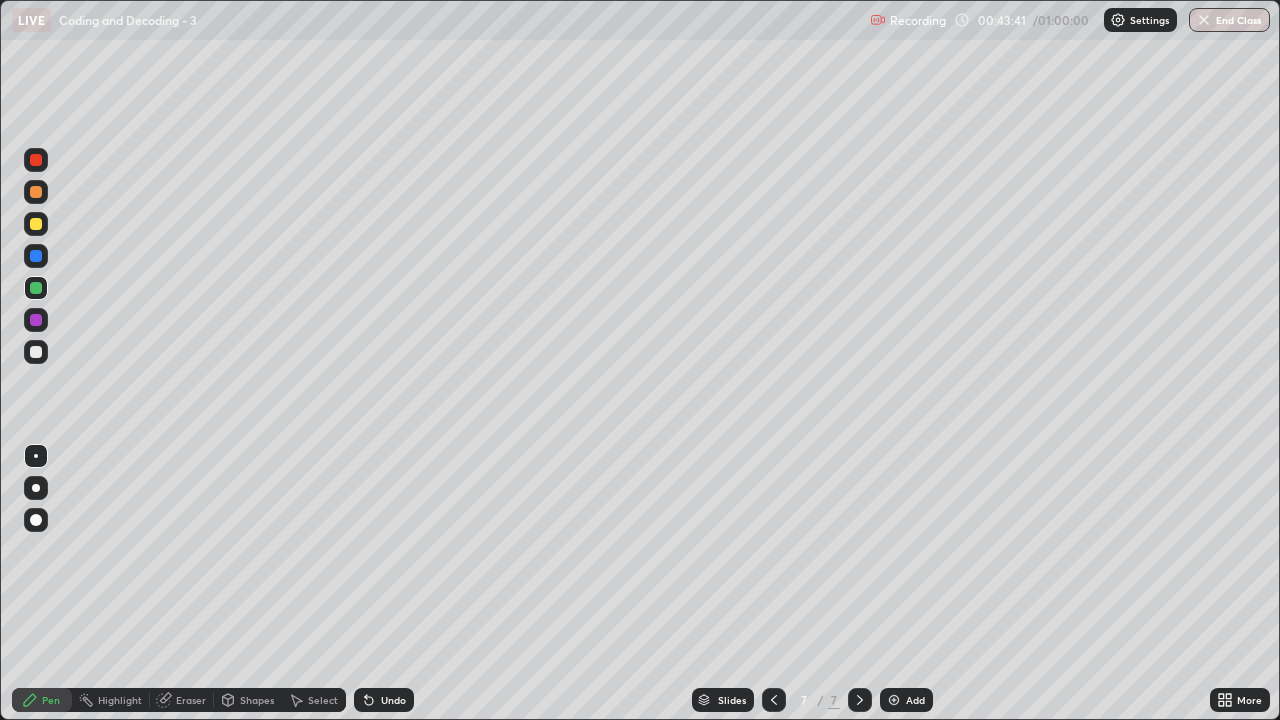 click 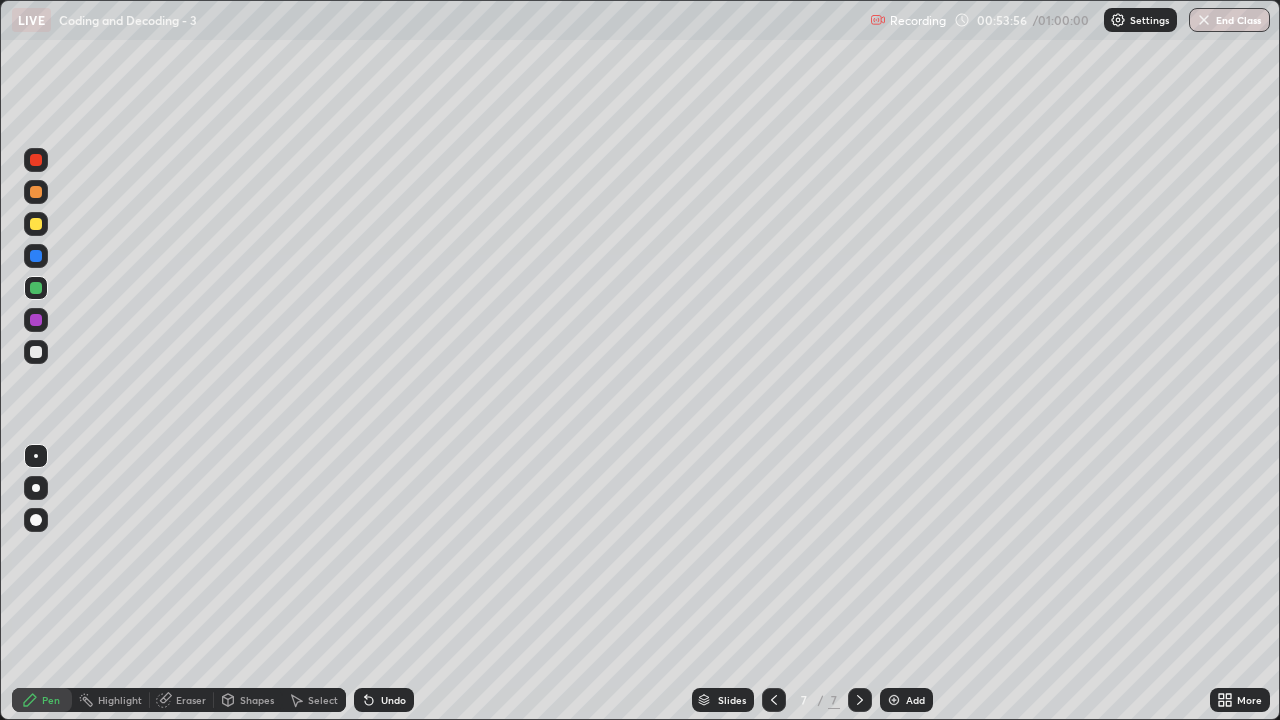 click 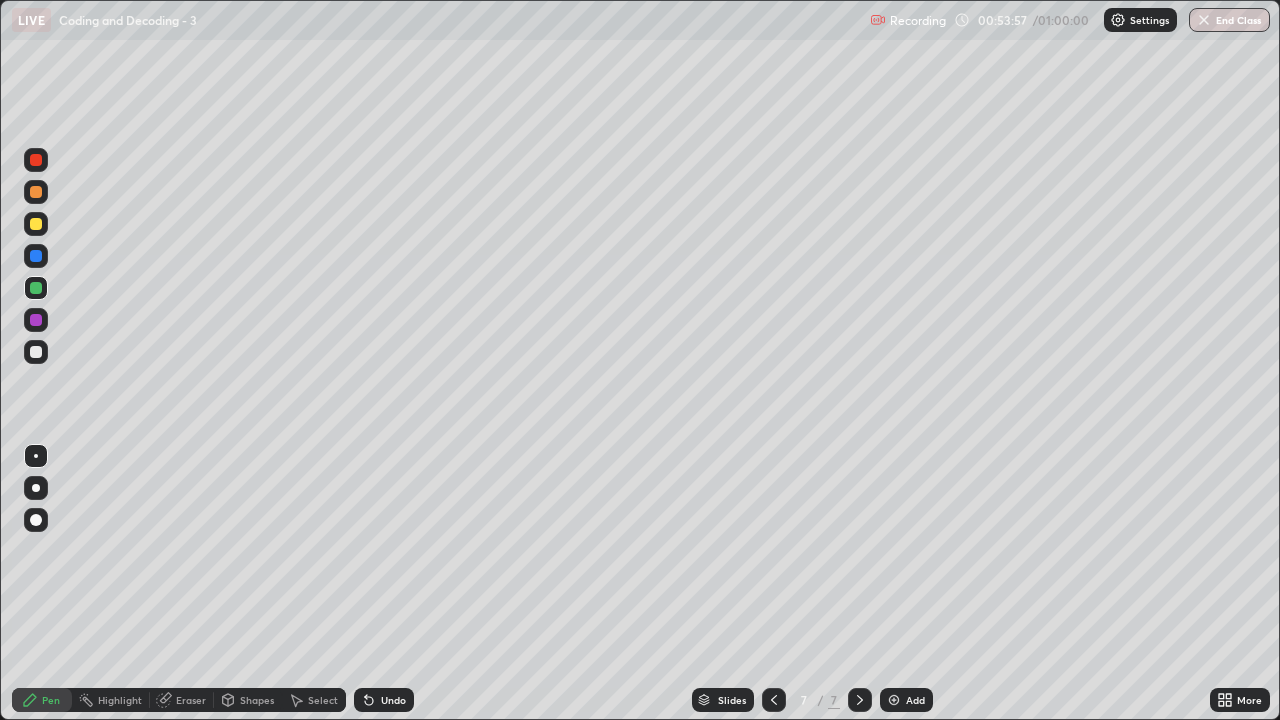 click 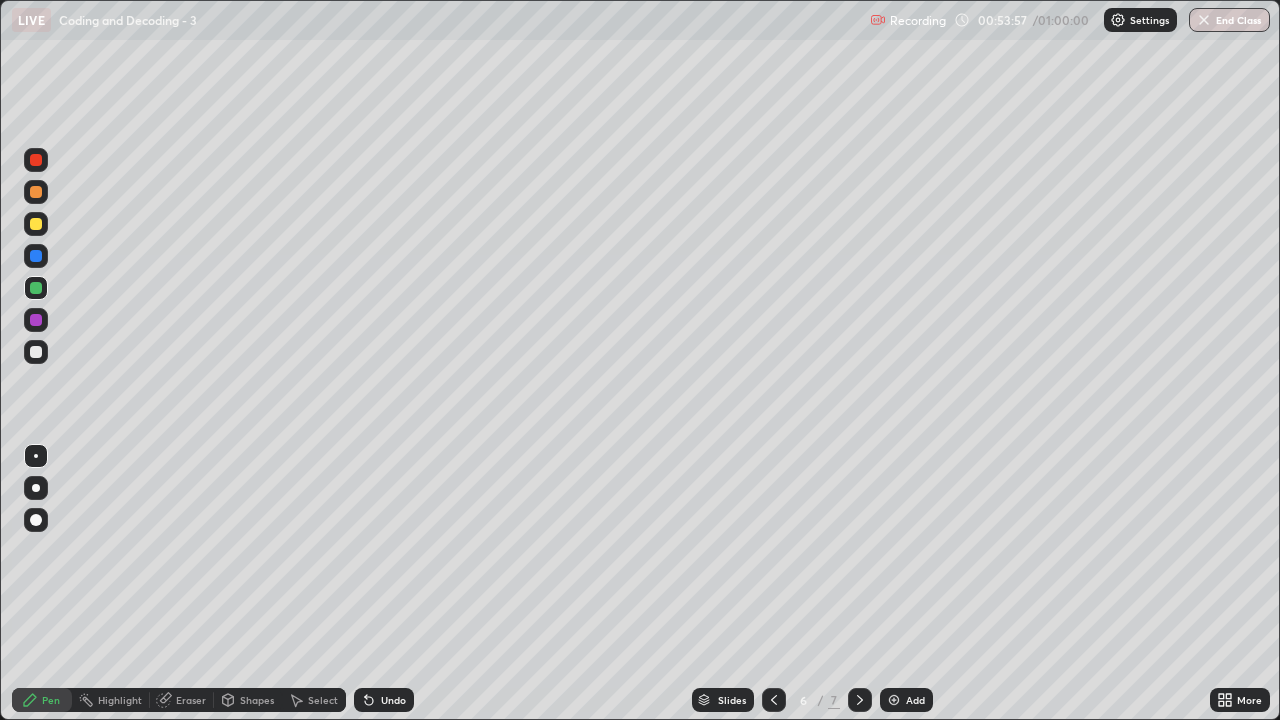 click 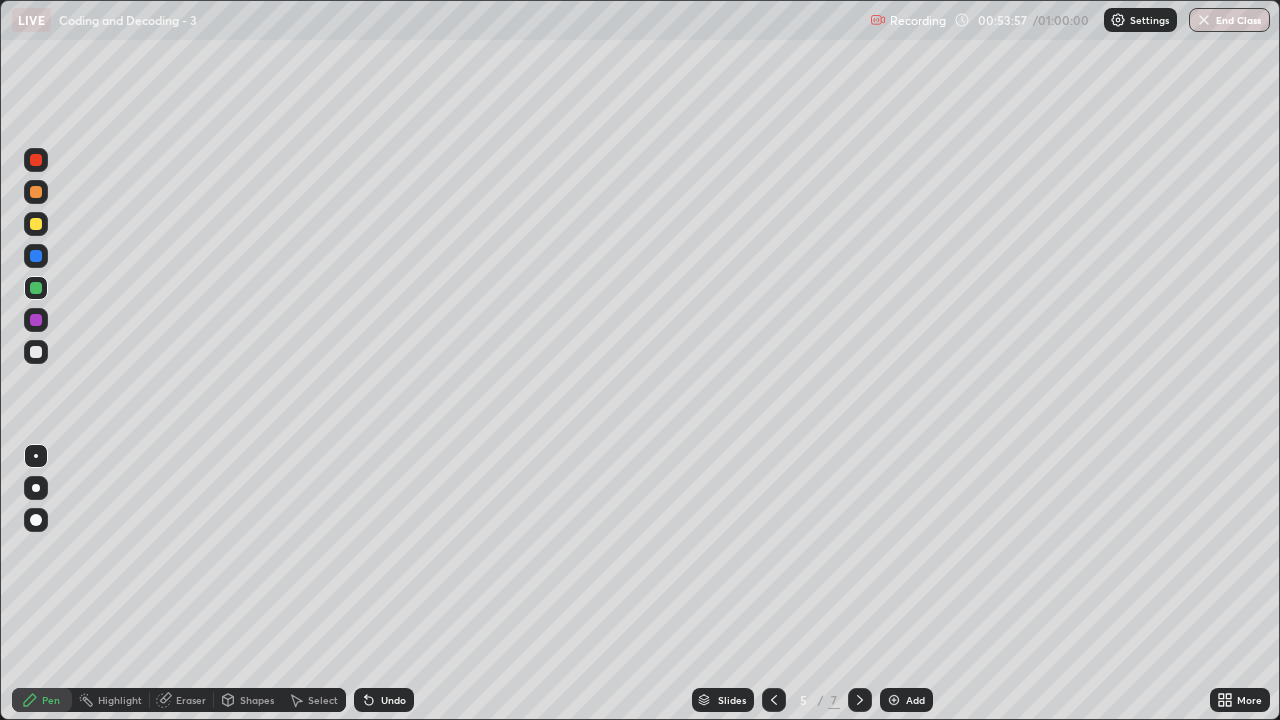 click 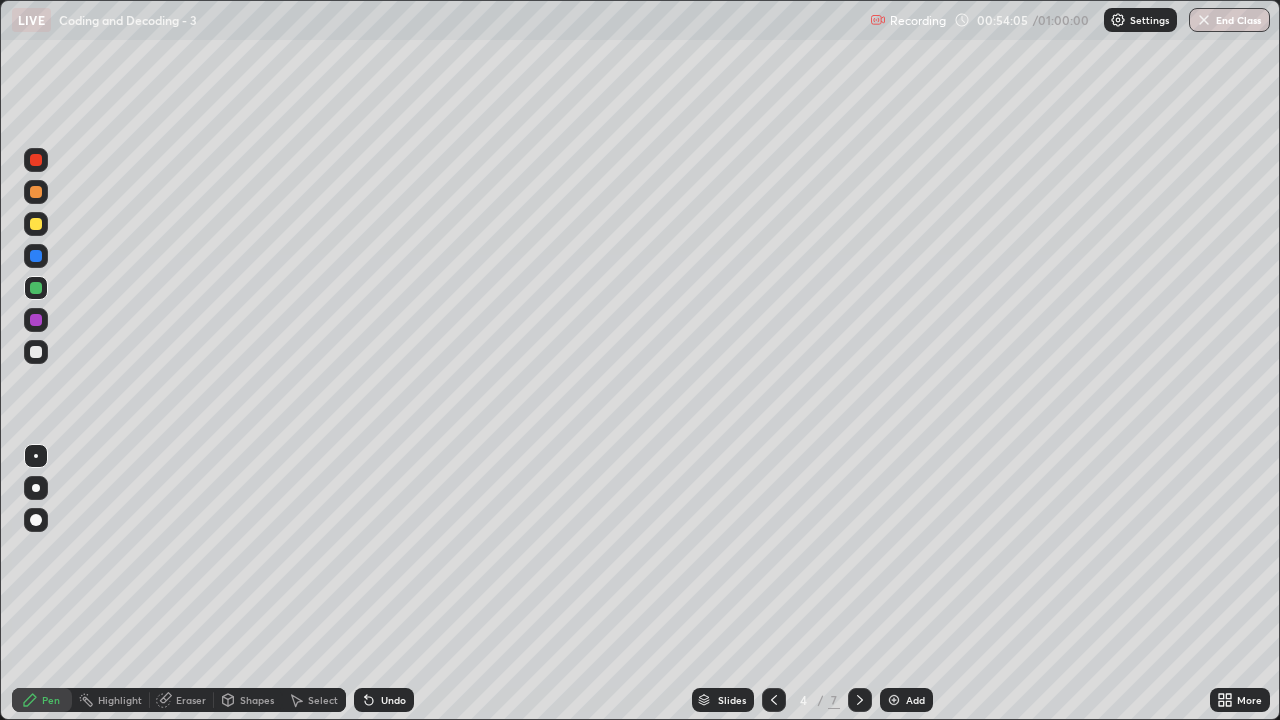 click 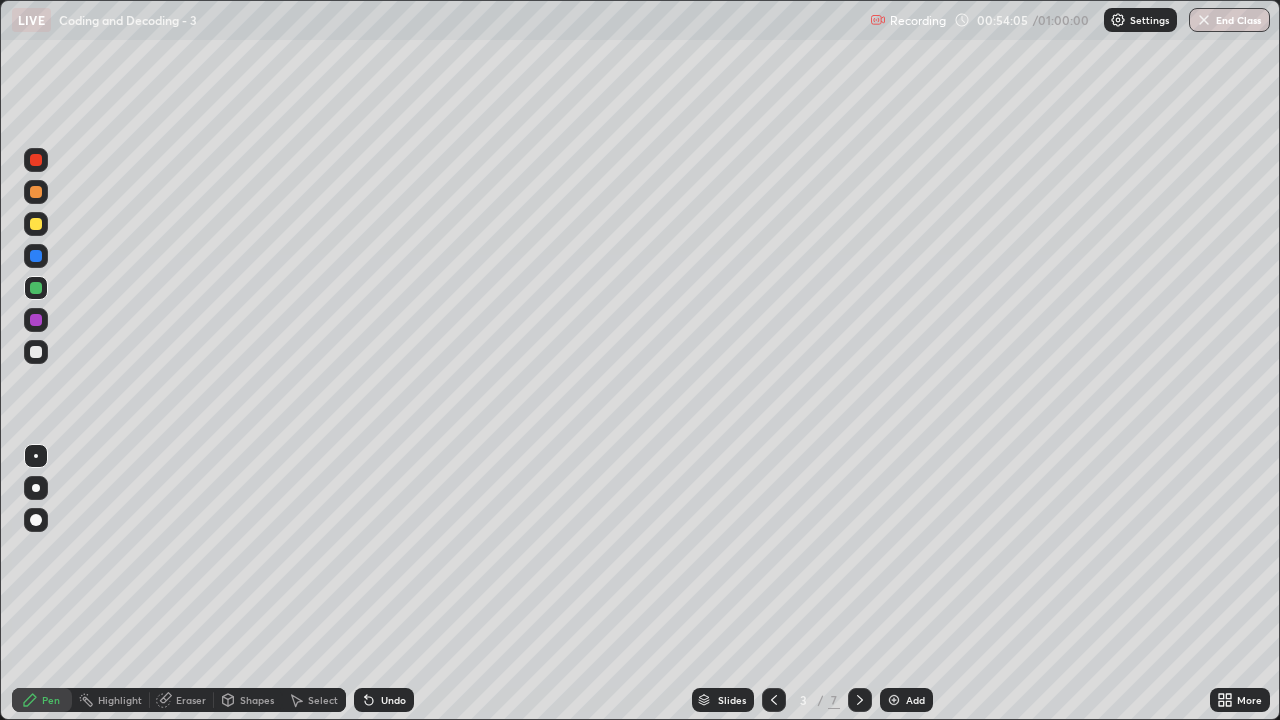 click 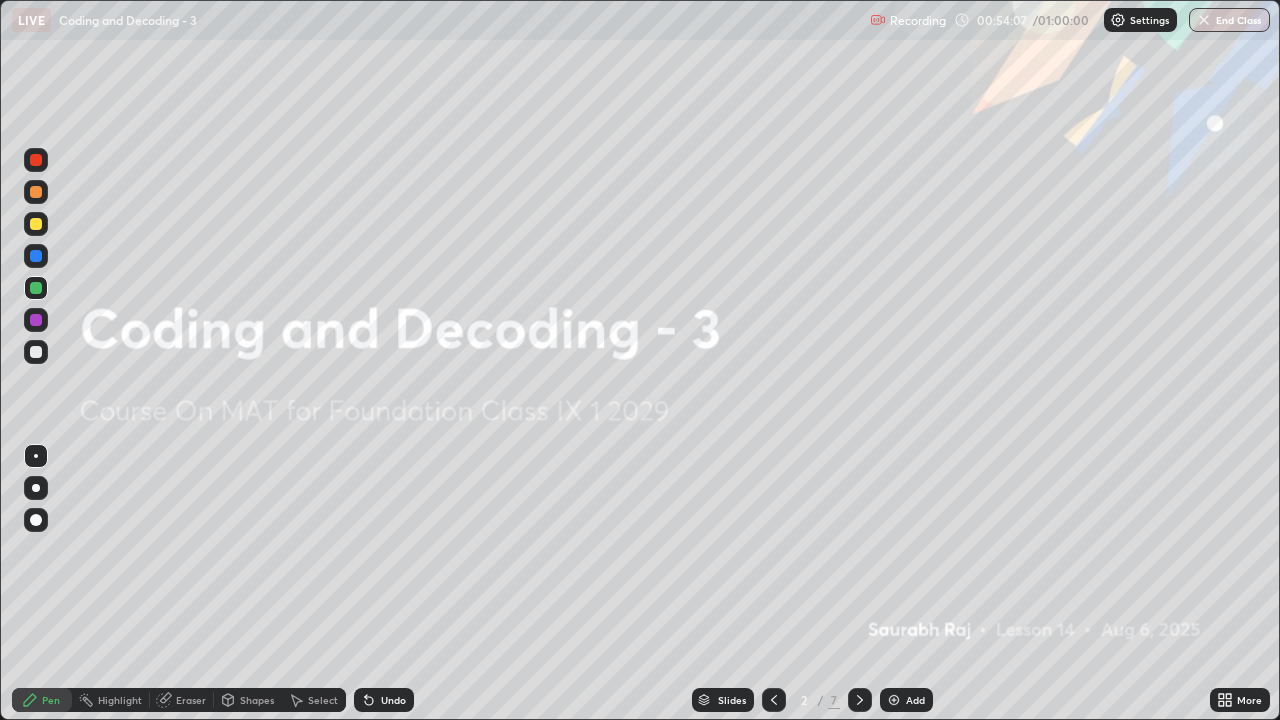 click 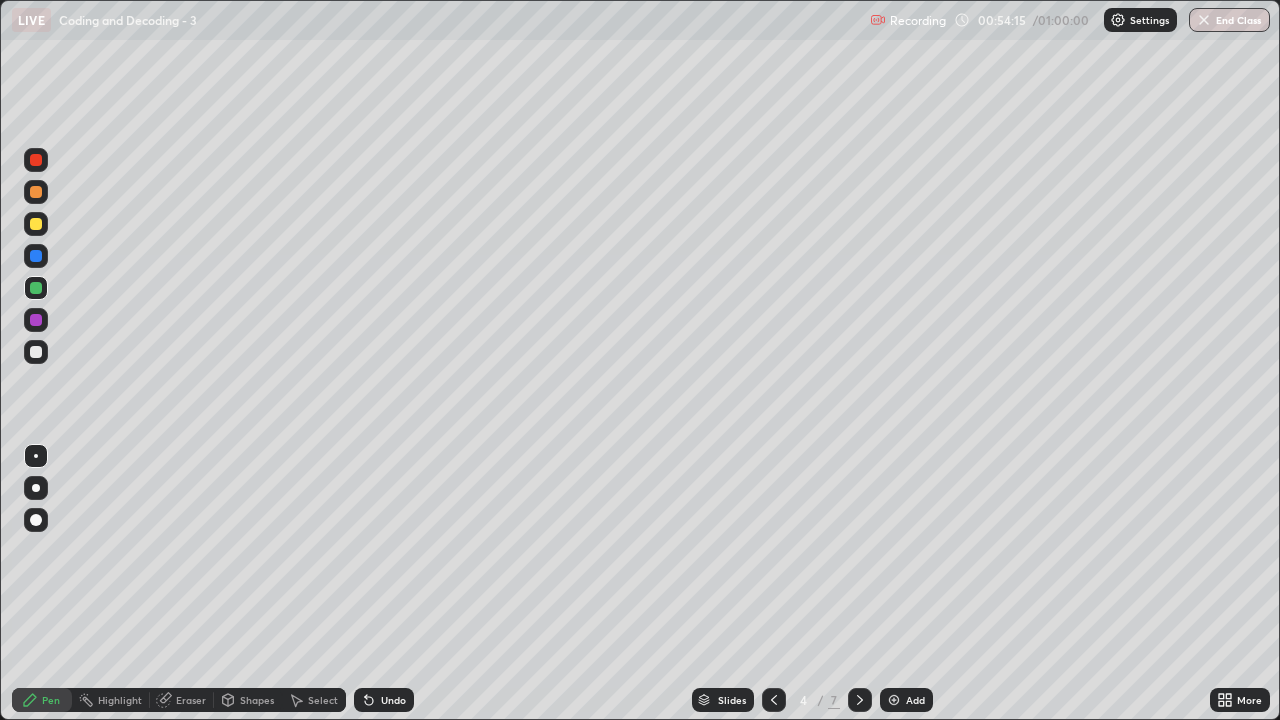 click at bounding box center (860, 700) 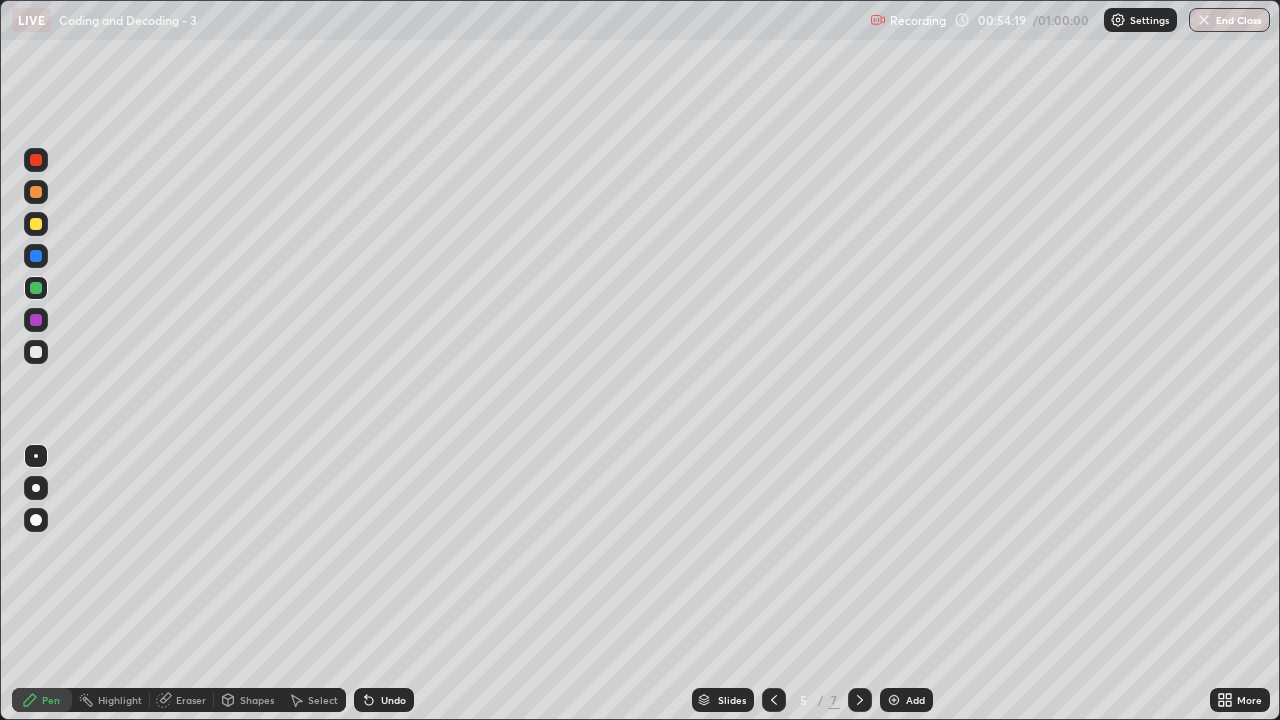 click at bounding box center (36, 352) 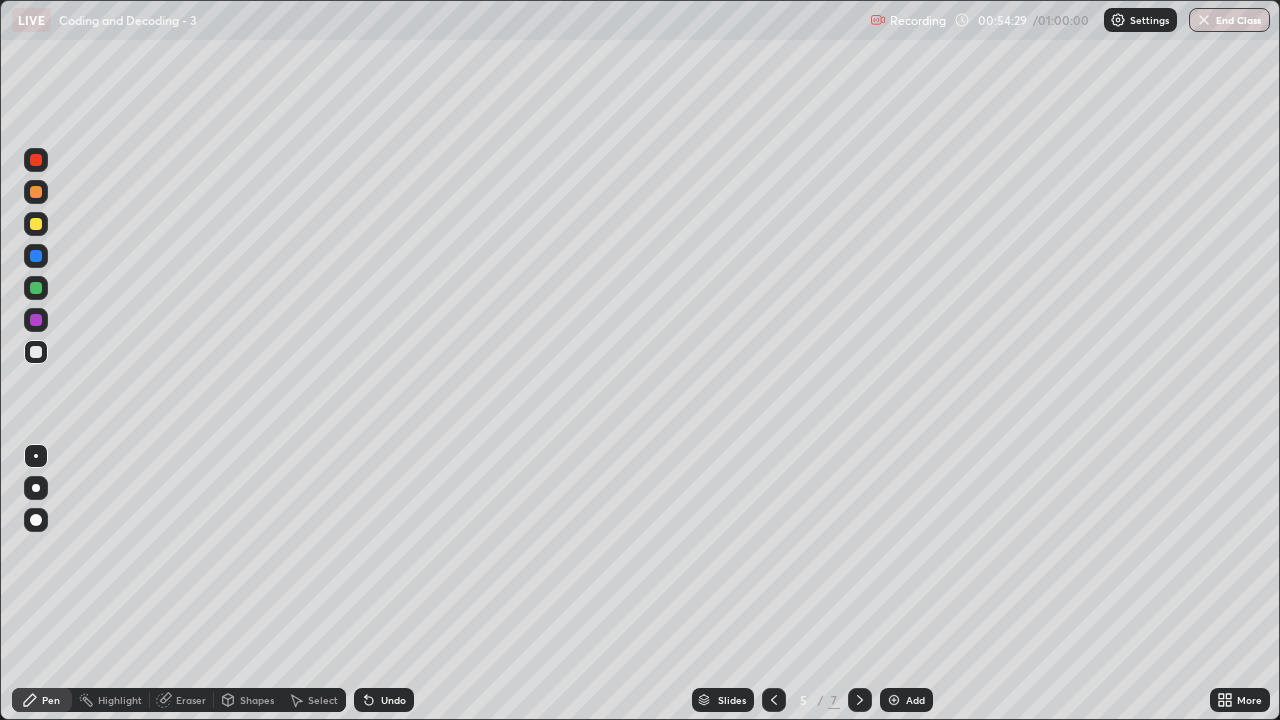 click 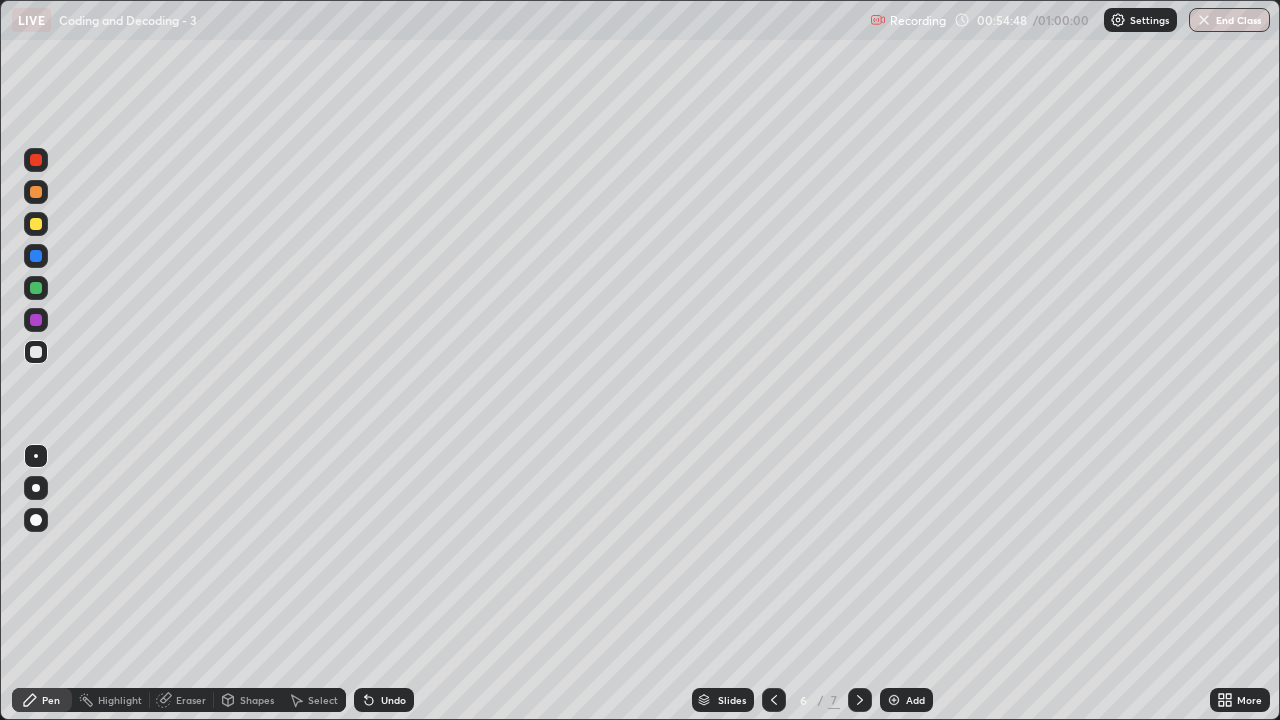 click 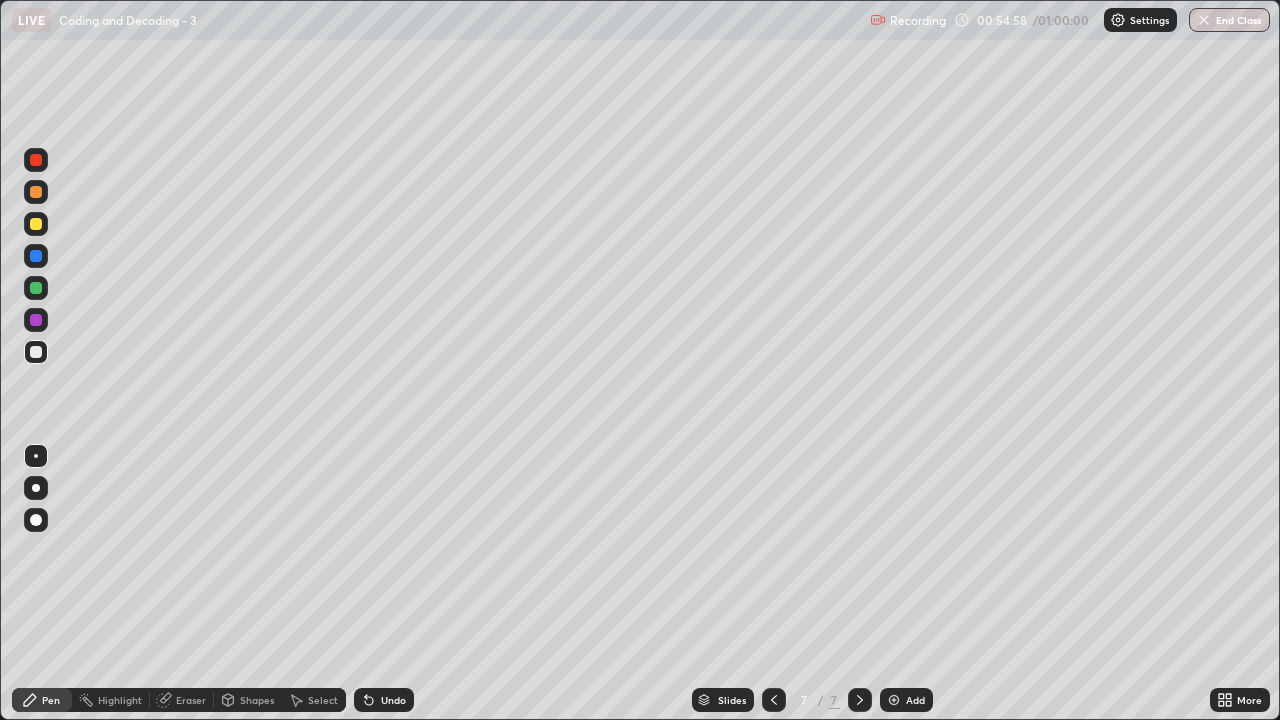 click 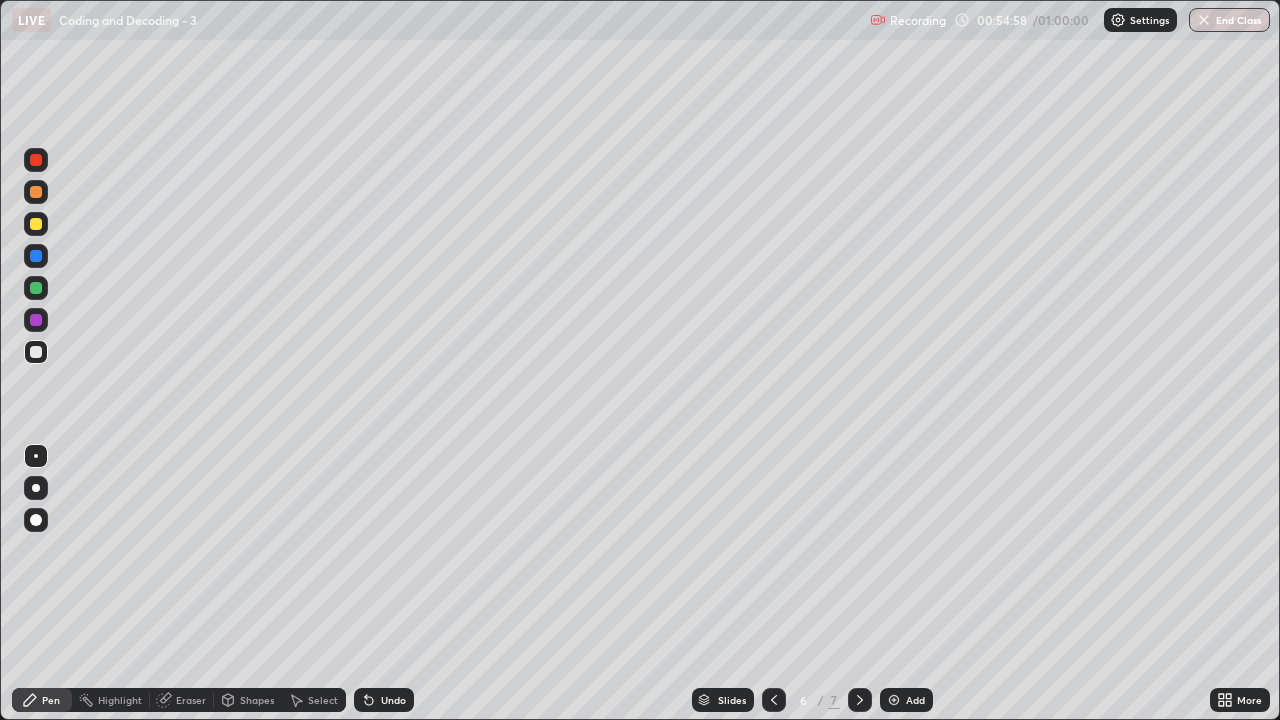 click 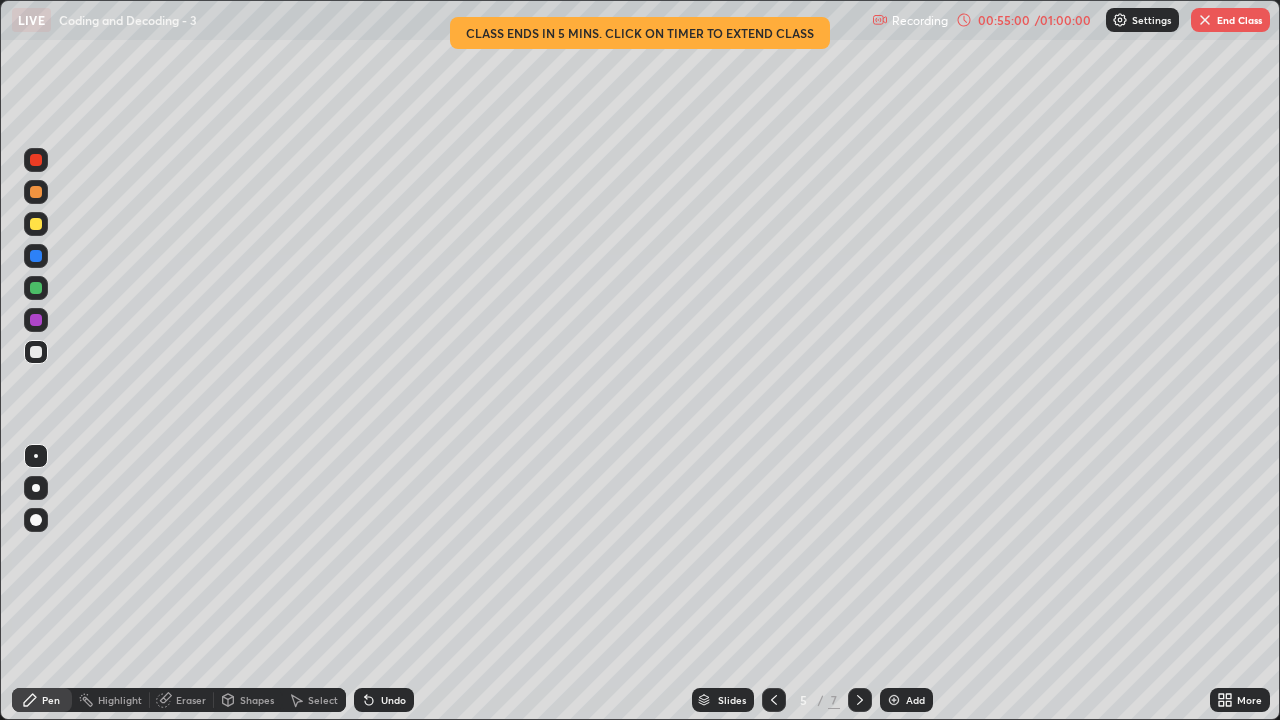 click at bounding box center (774, 700) 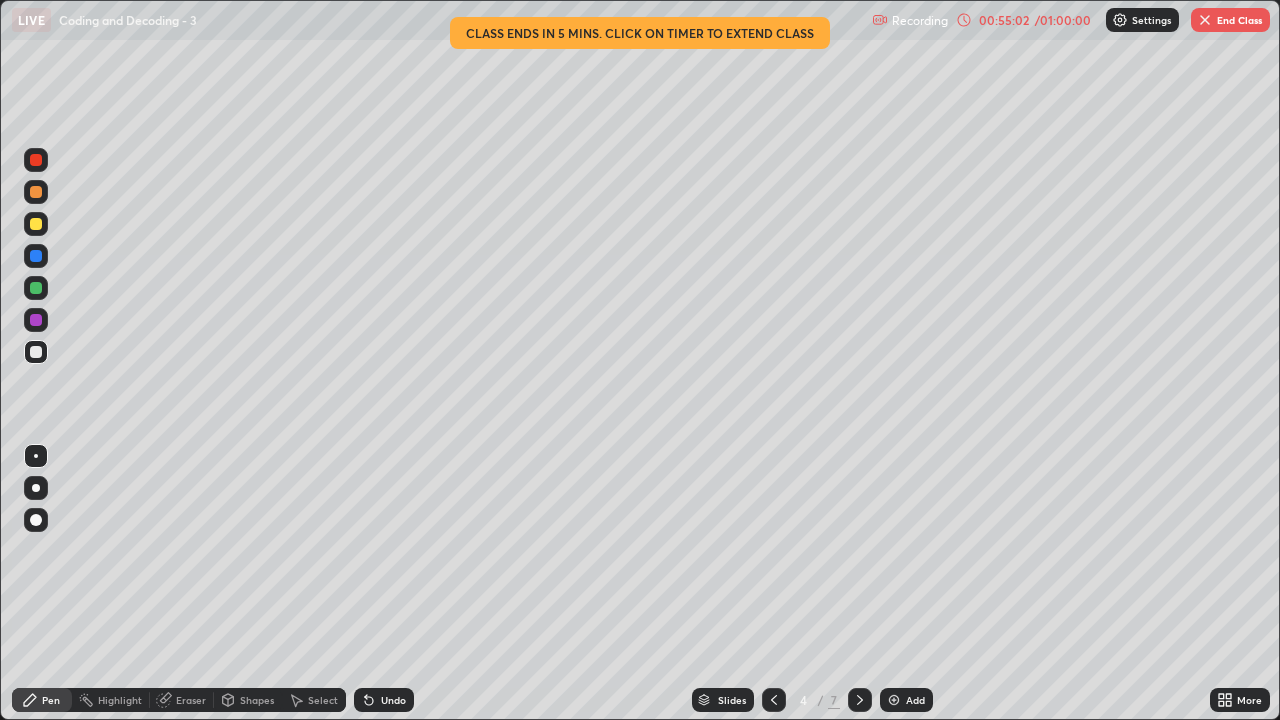 click at bounding box center (860, 700) 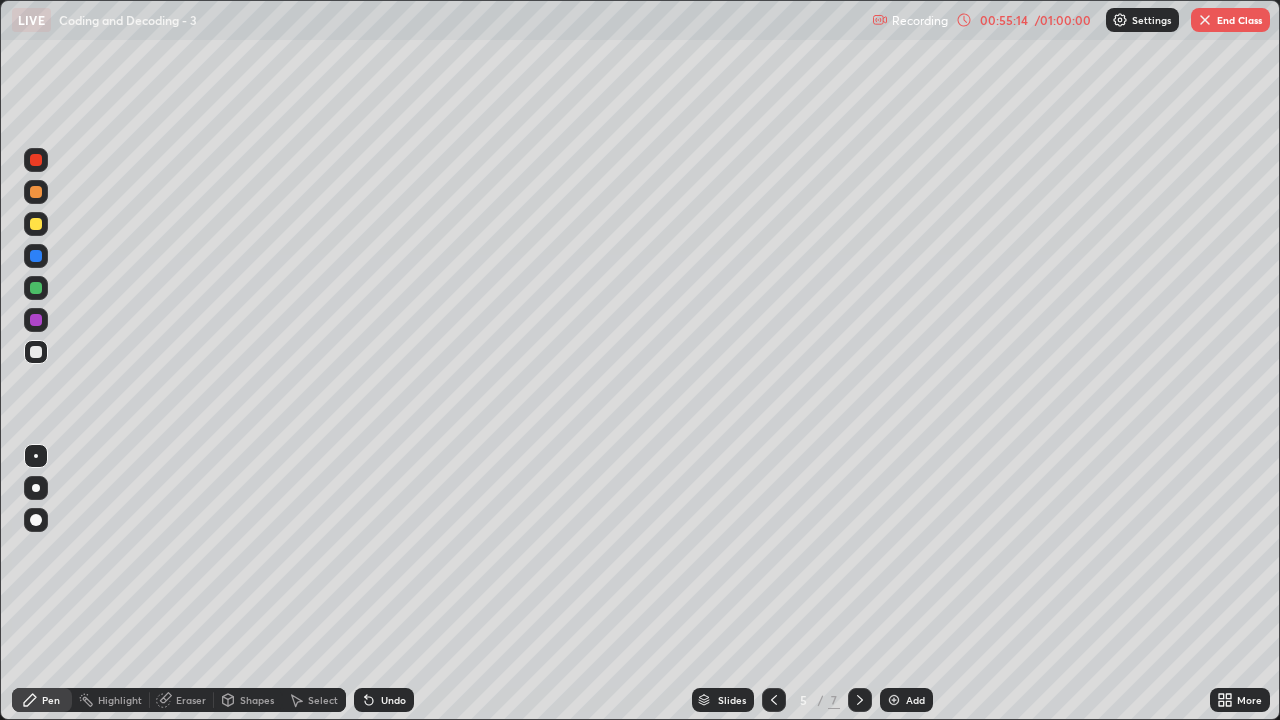 click 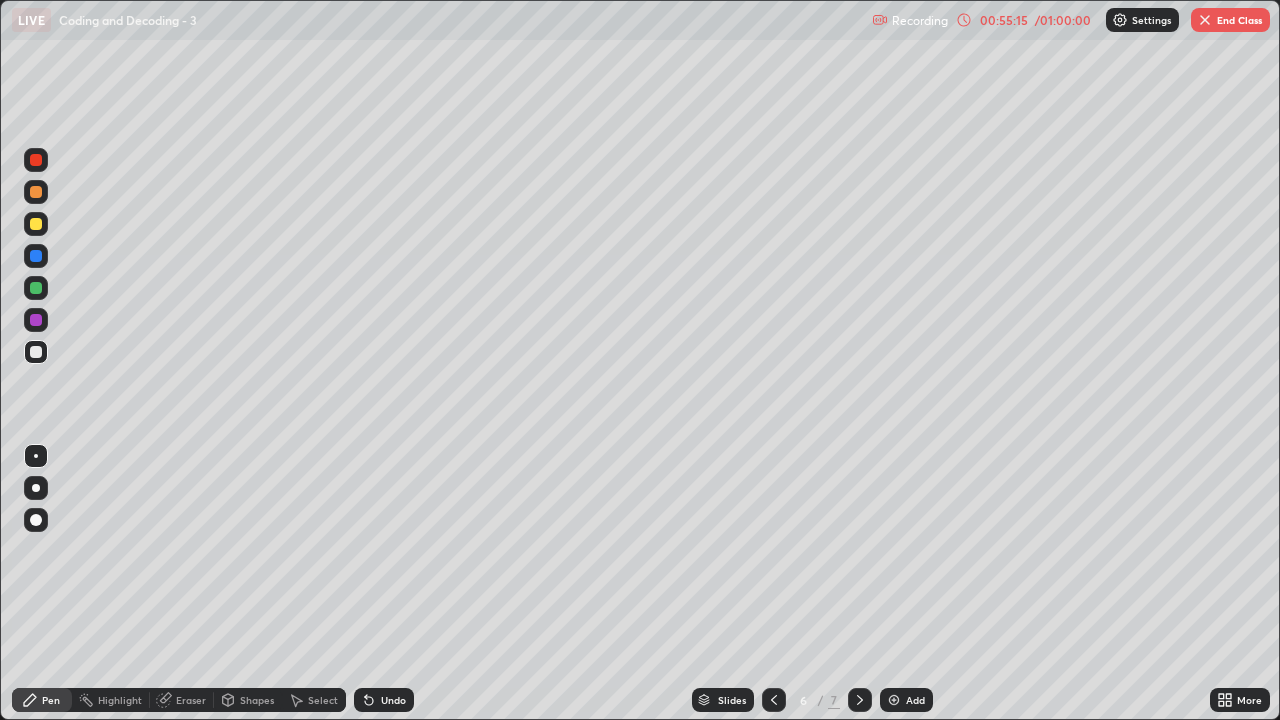 click 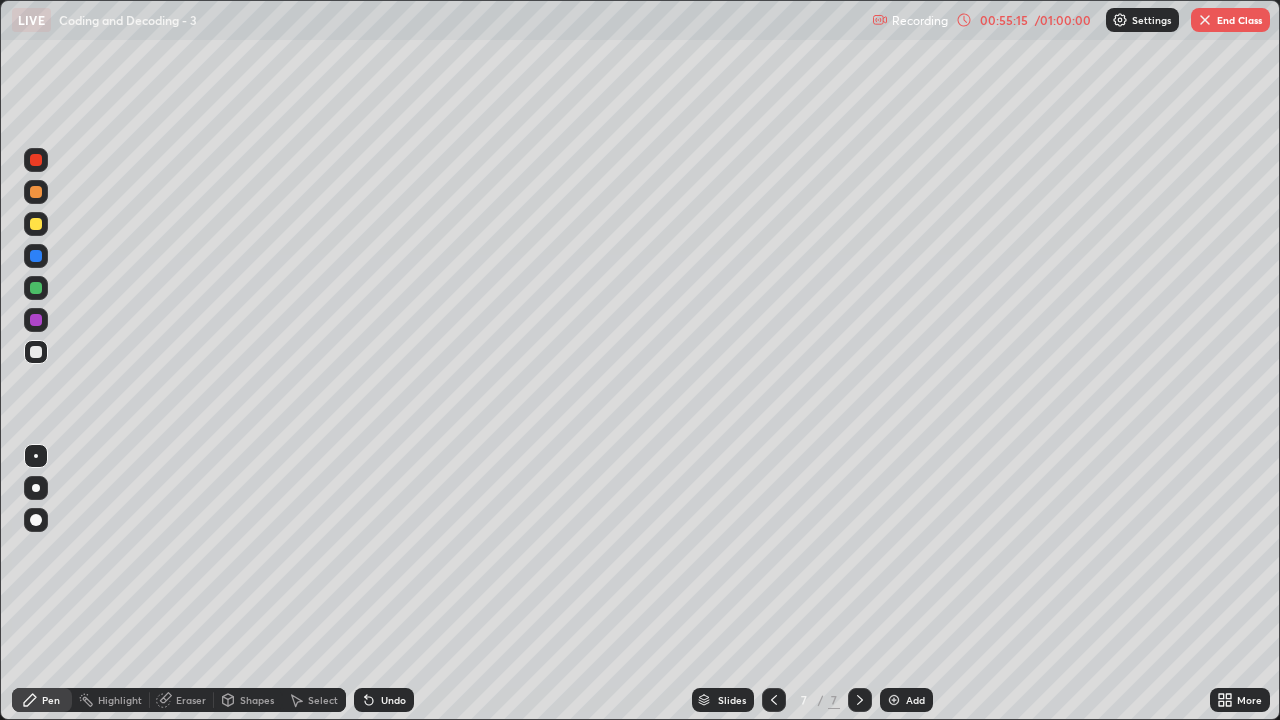 click 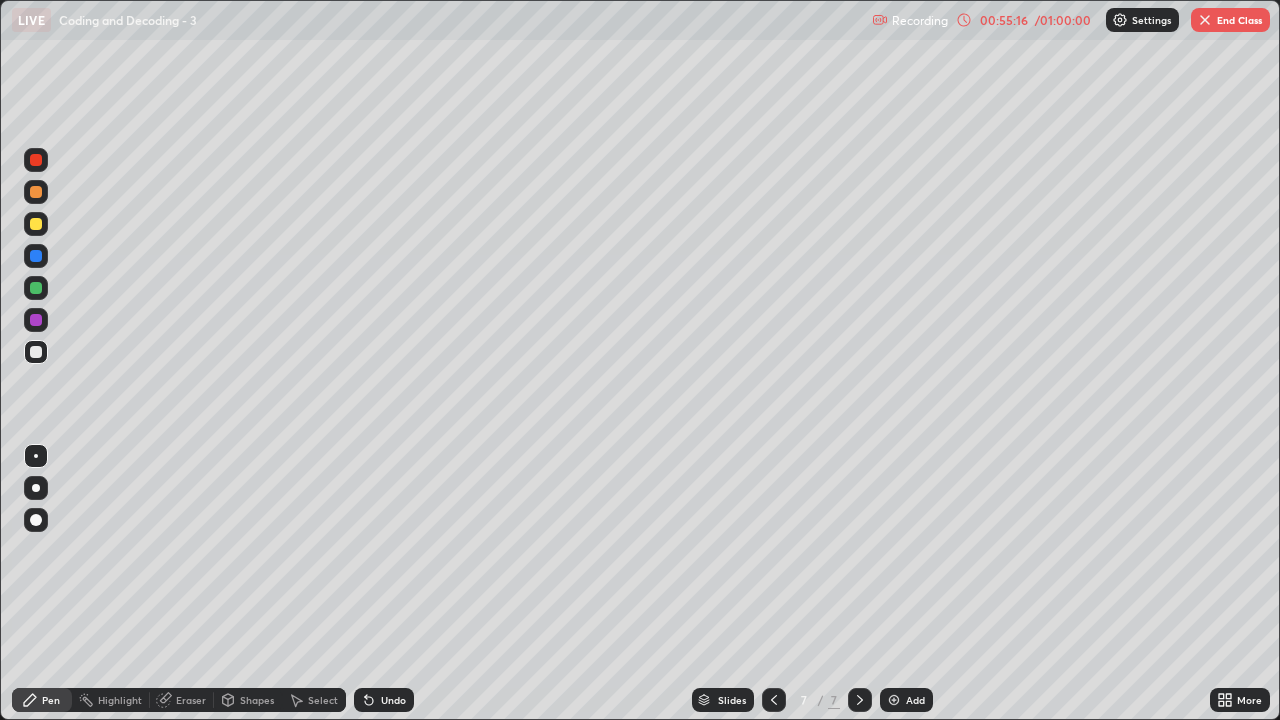 click at bounding box center [860, 700] 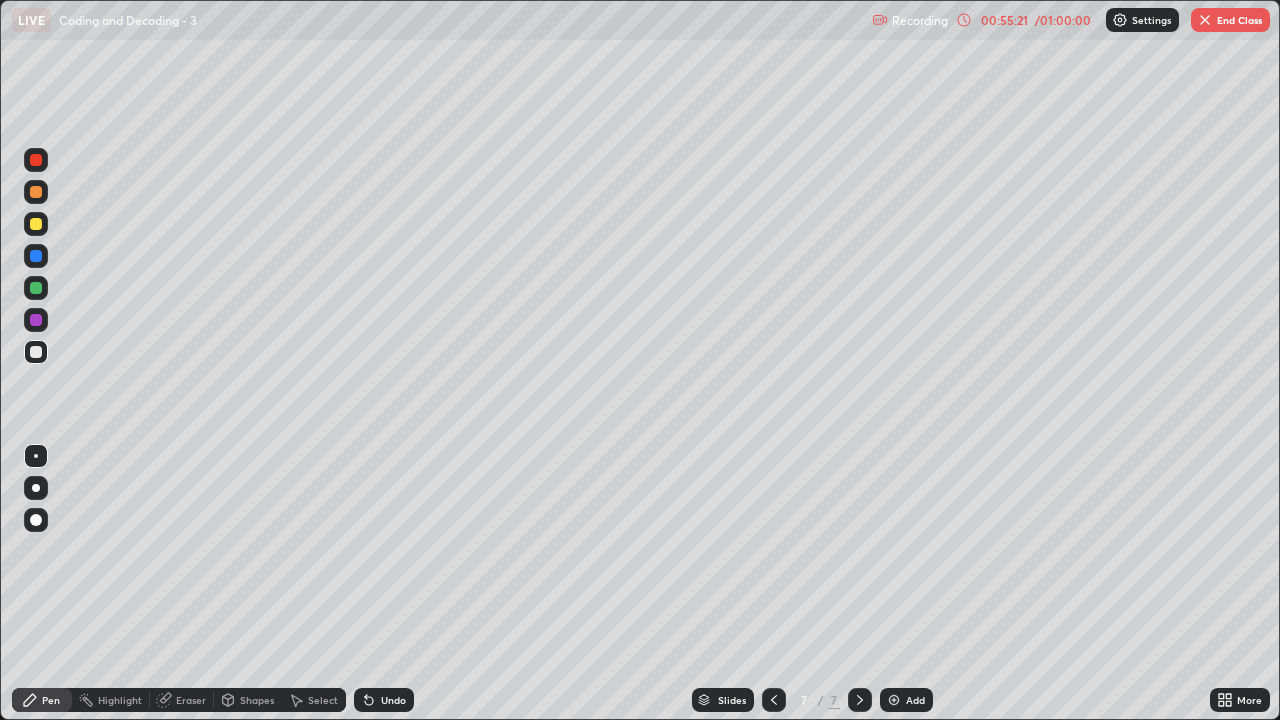 click on "Add" at bounding box center (906, 700) 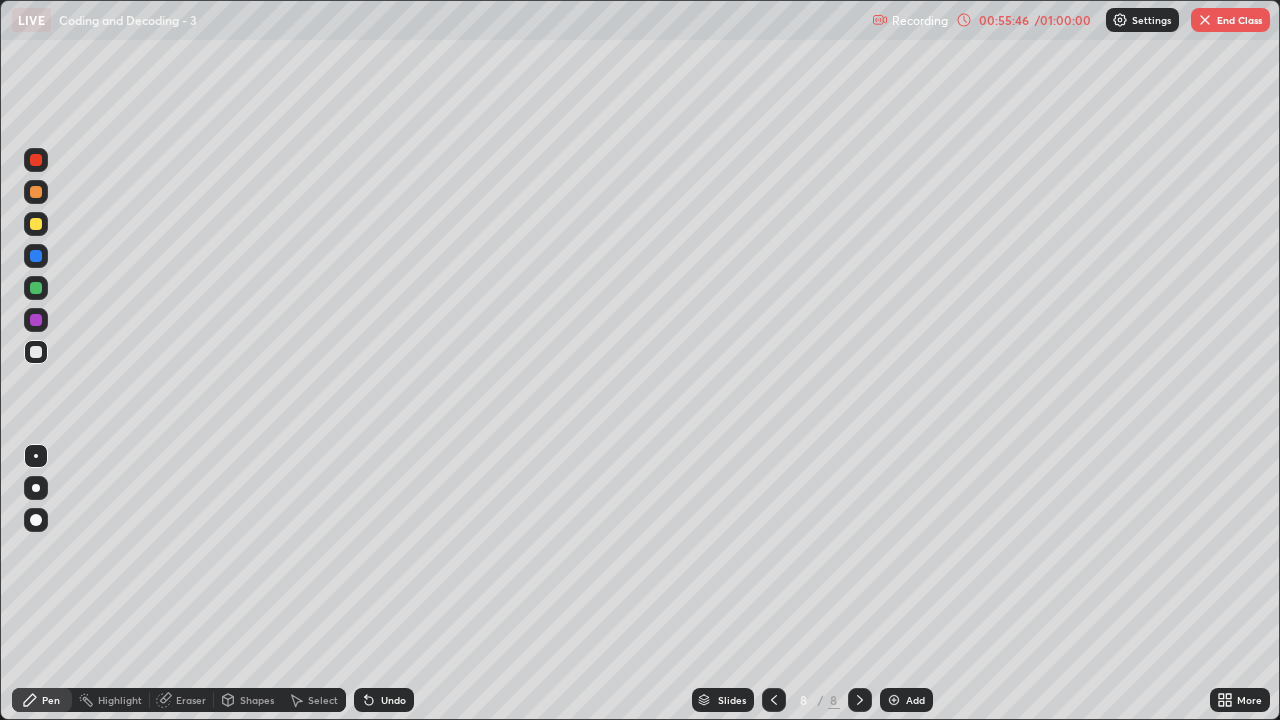 click on "End Class" at bounding box center [1230, 20] 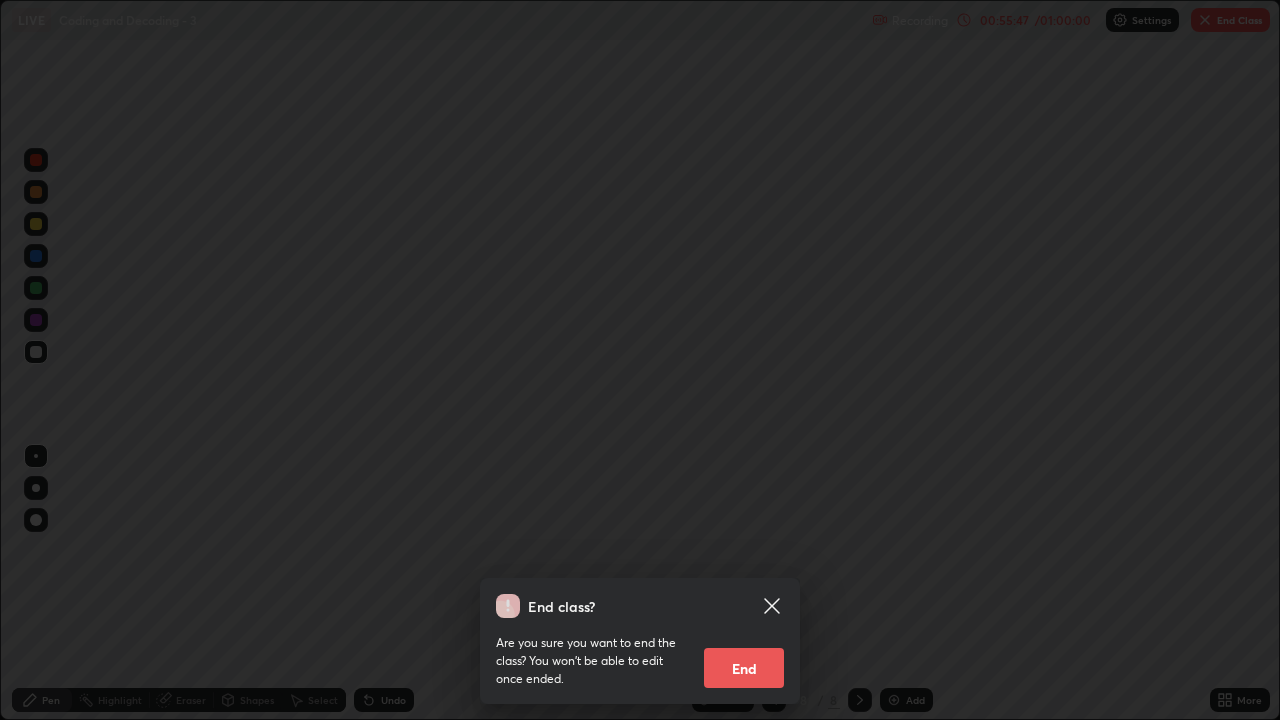 click on "End" at bounding box center [744, 668] 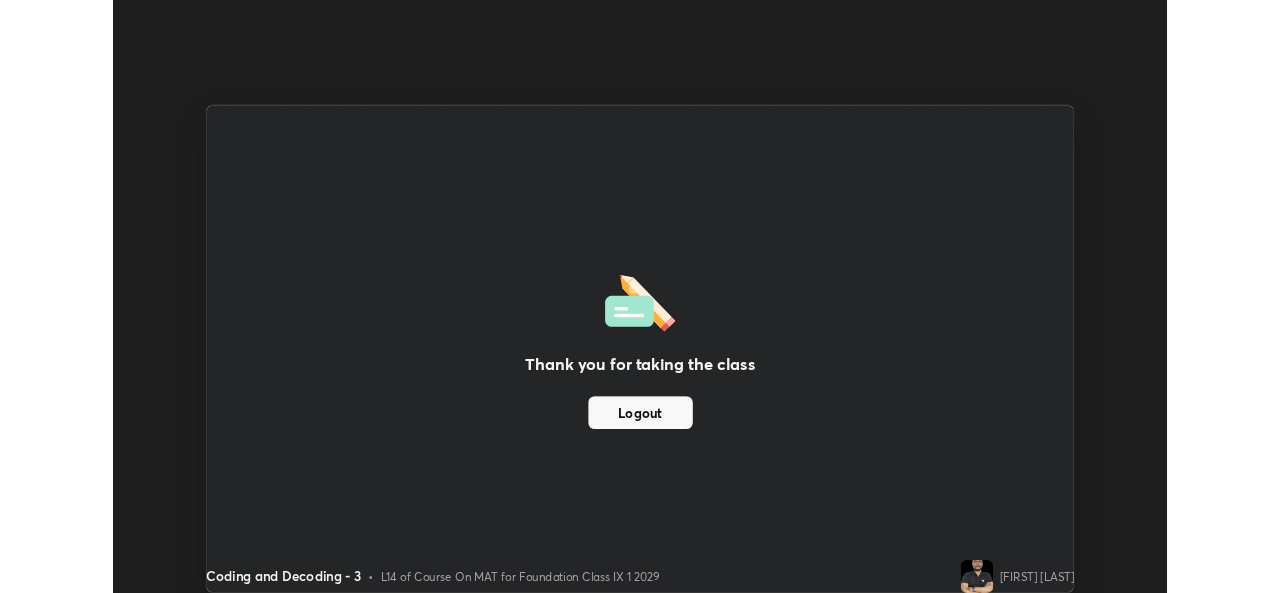 scroll, scrollTop: 593, scrollLeft: 1280, axis: both 